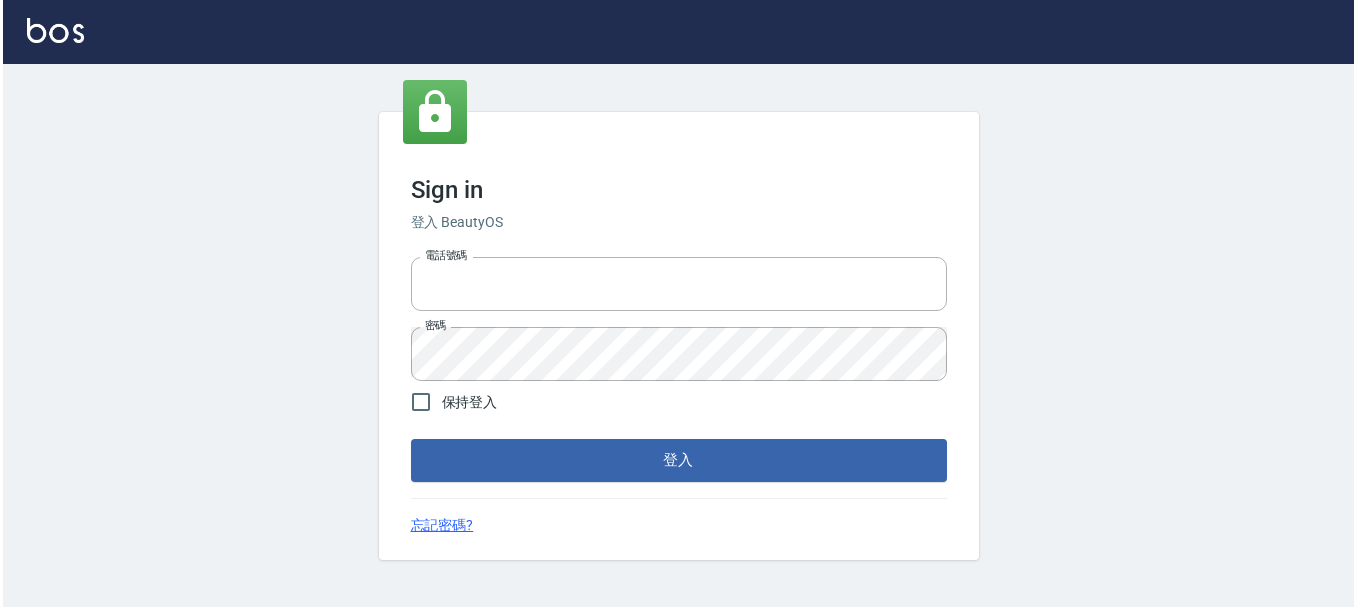 scroll, scrollTop: 0, scrollLeft: 0, axis: both 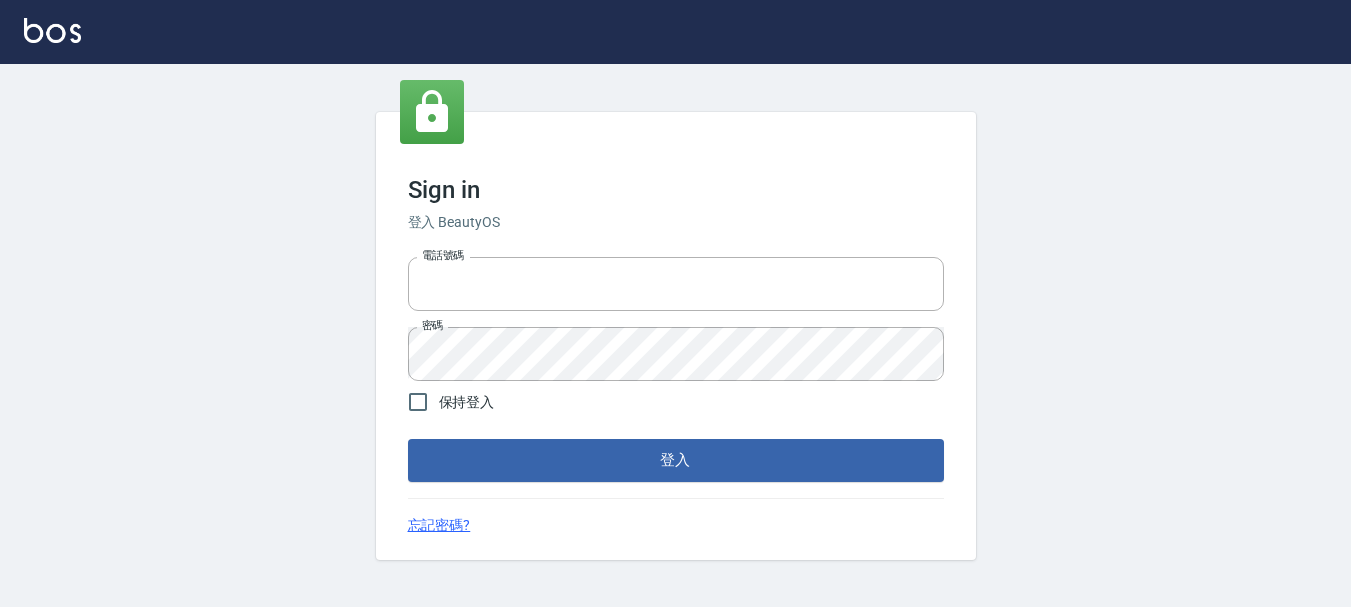 type on "27151227" 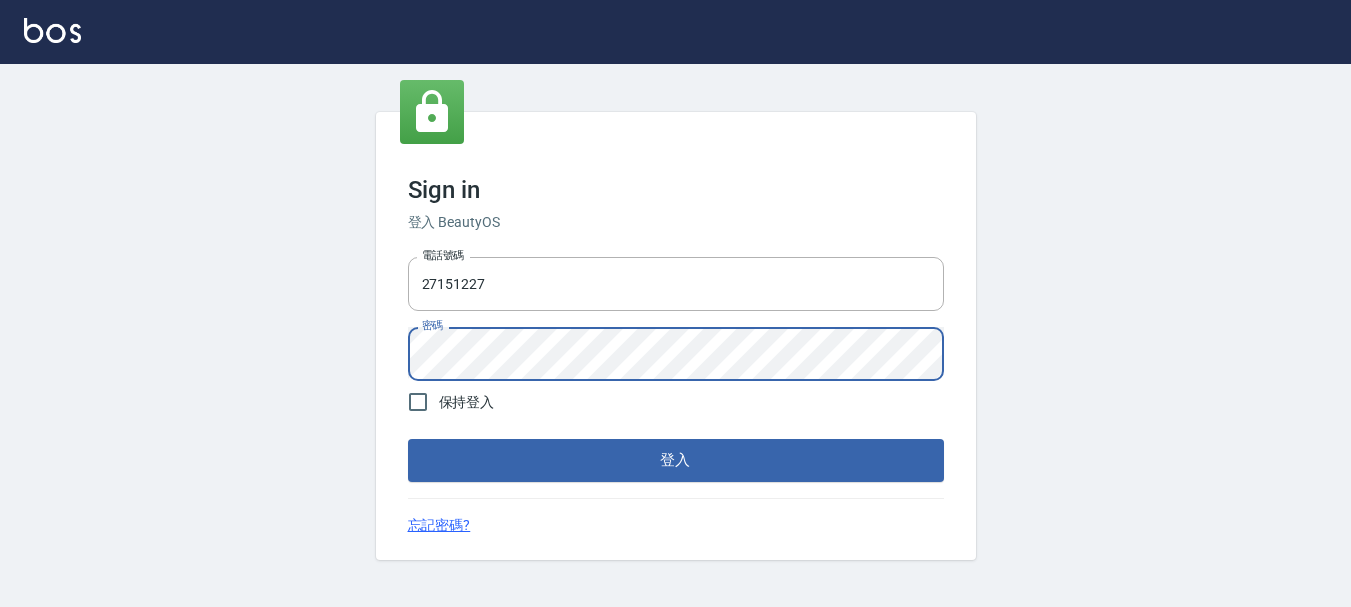 click on "Sign in 登入 BeautyOS 電話號碼 [PHONE_NUMBER] 電話號碼 密碼 密碼 保持登入 登入 忘記密碼?" at bounding box center [675, 336] 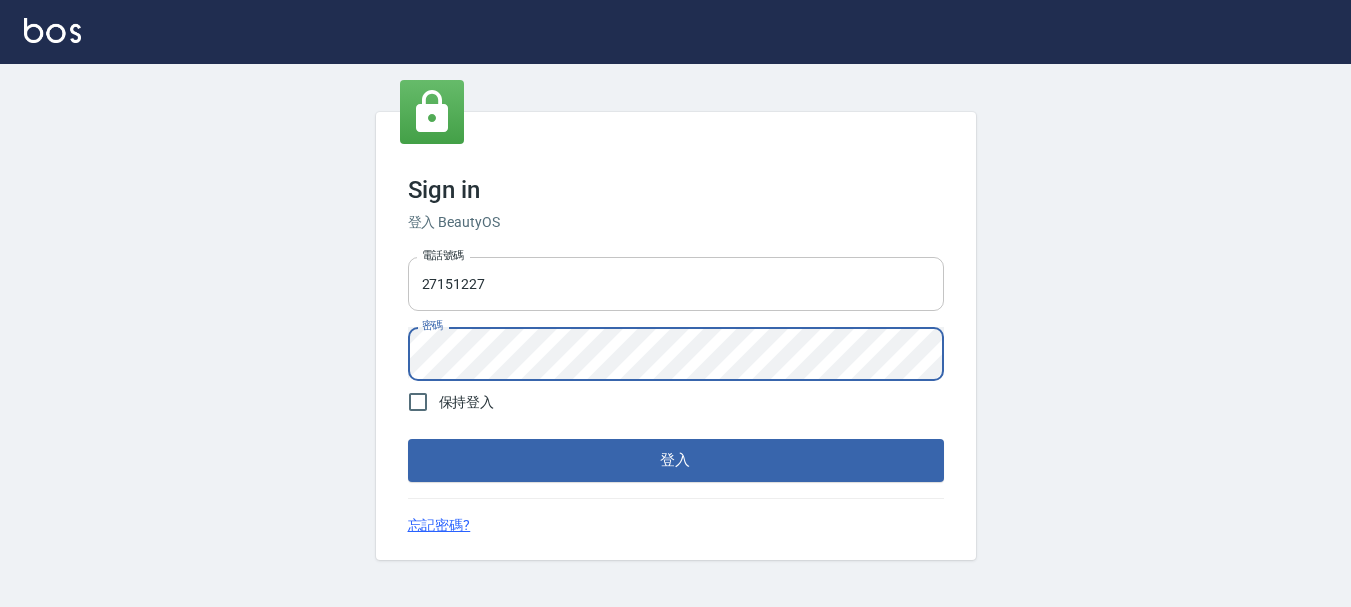 click on "登入" at bounding box center (676, 460) 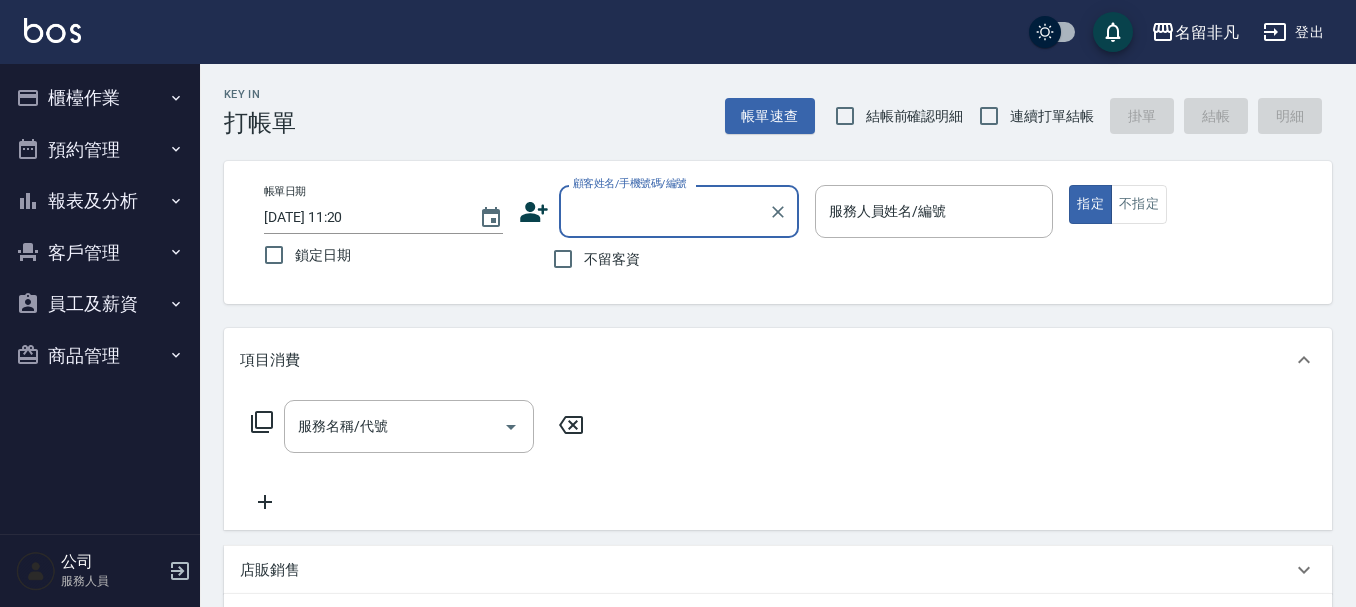 click on "顧客姓名/手機號碼/編號" at bounding box center [679, 211] 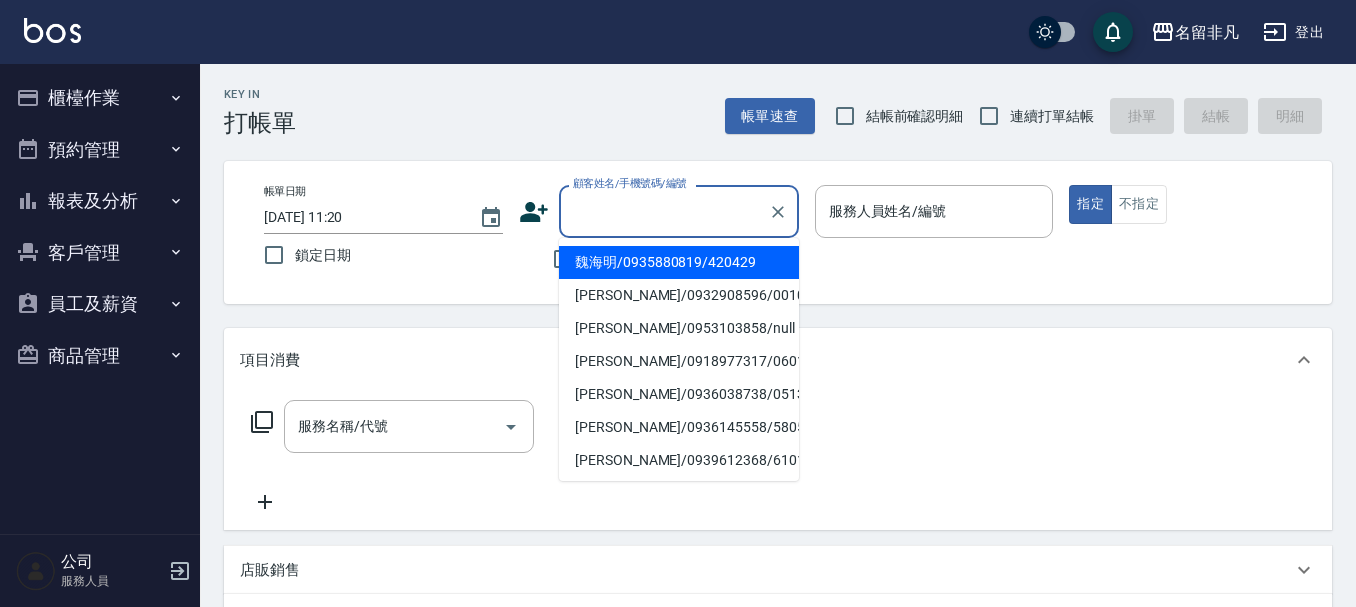 click on "魏海明/0935880819/420429" at bounding box center (679, 262) 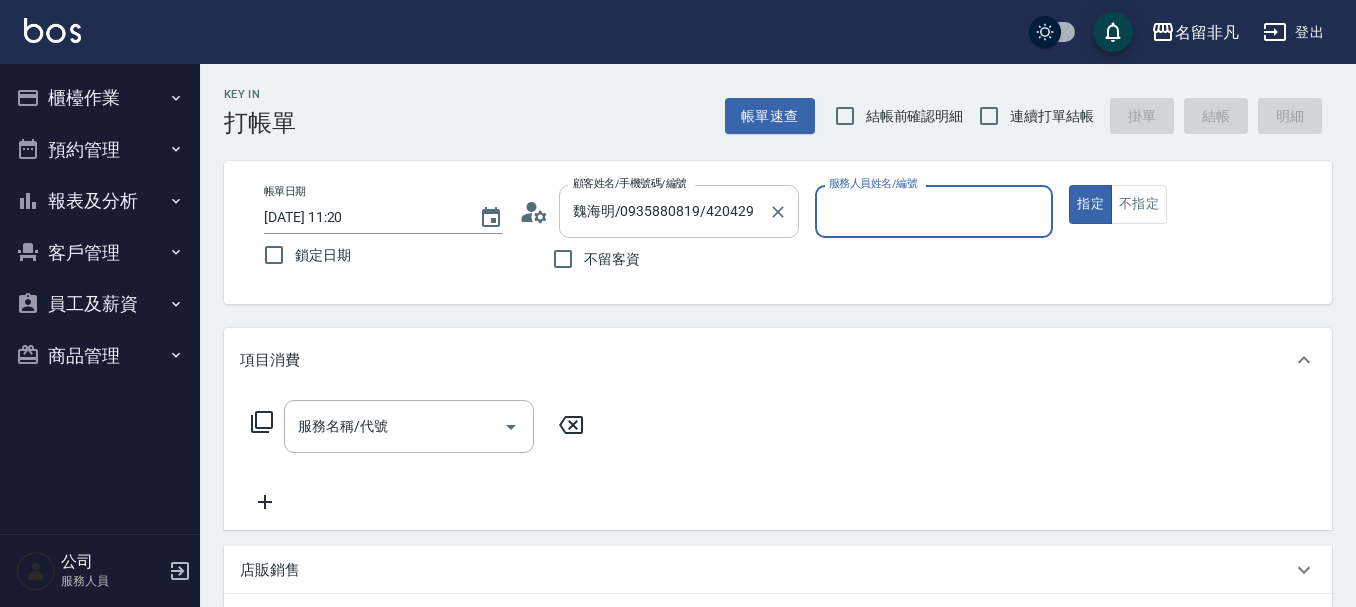 type on "郭佳怡-07" 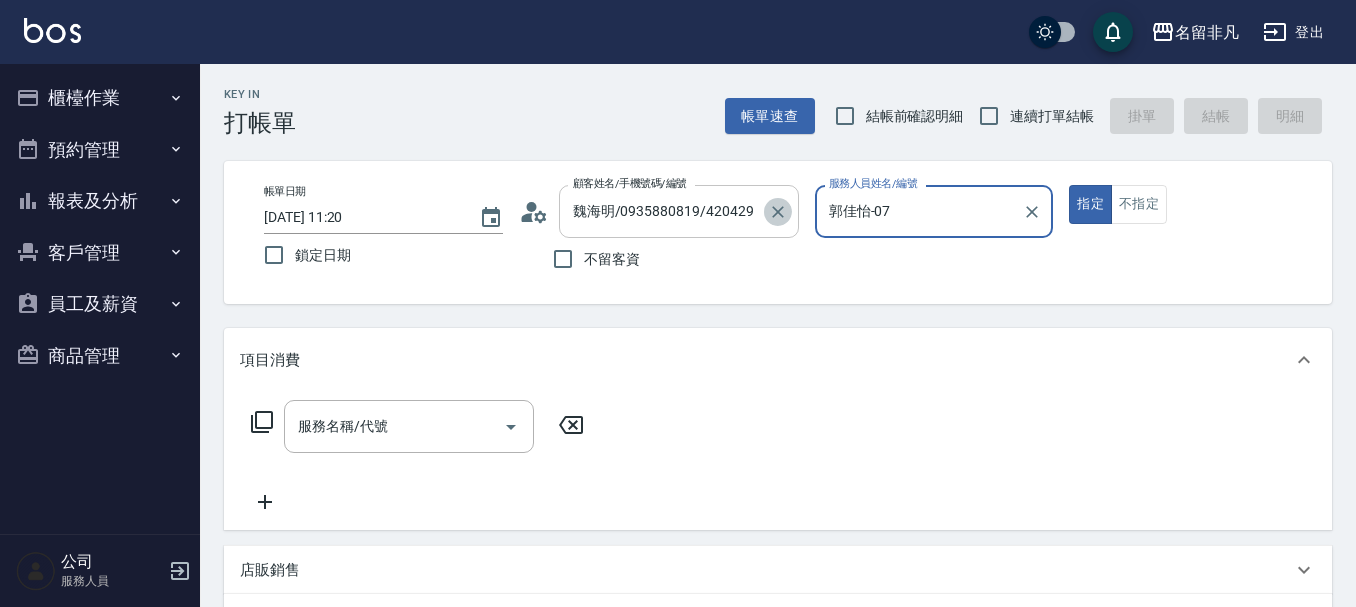 click 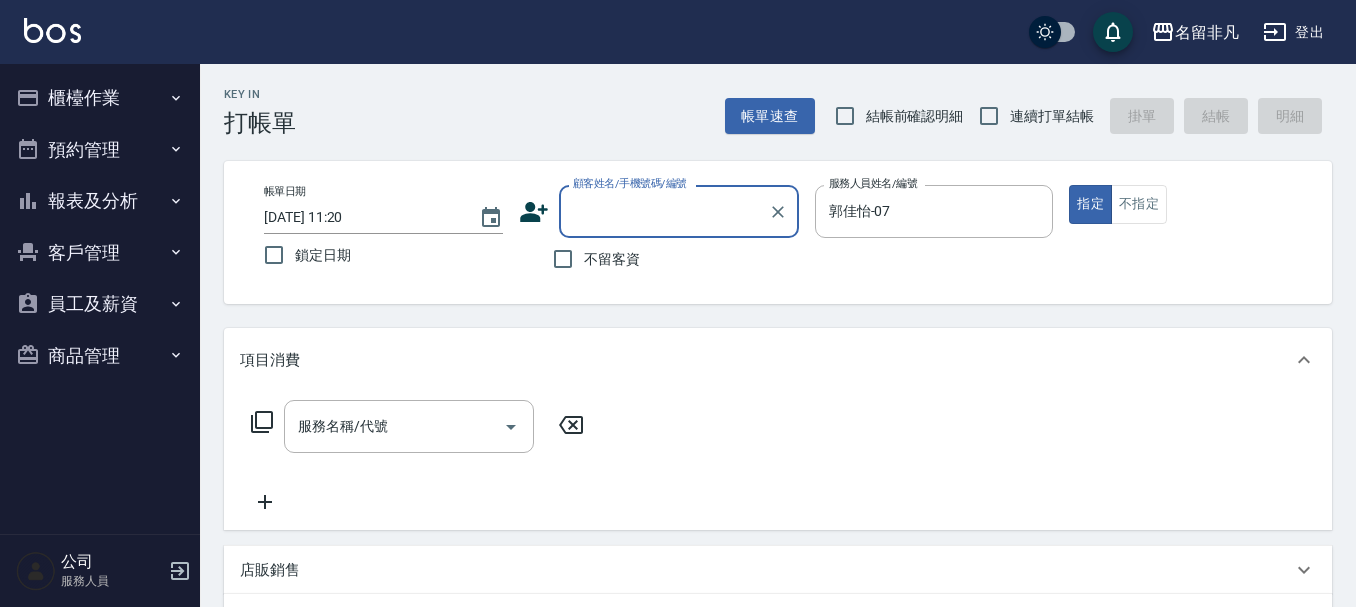 click on "不留客資" at bounding box center (612, 259) 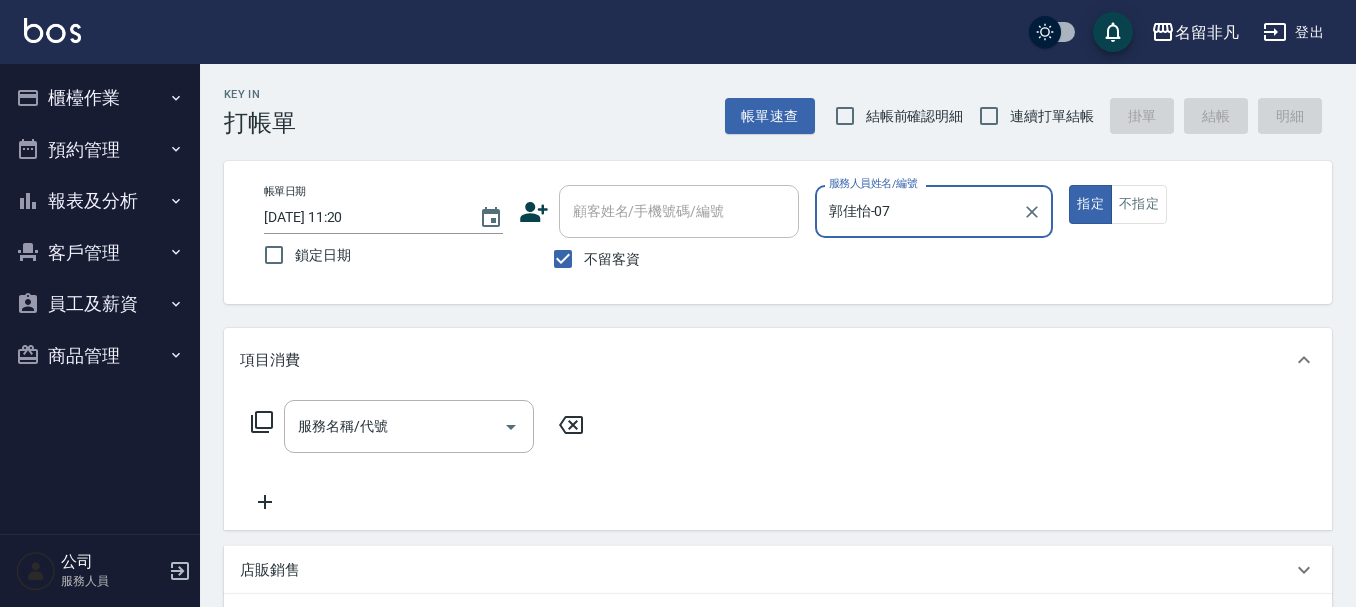 click on "郭佳怡-07" at bounding box center (919, 211) 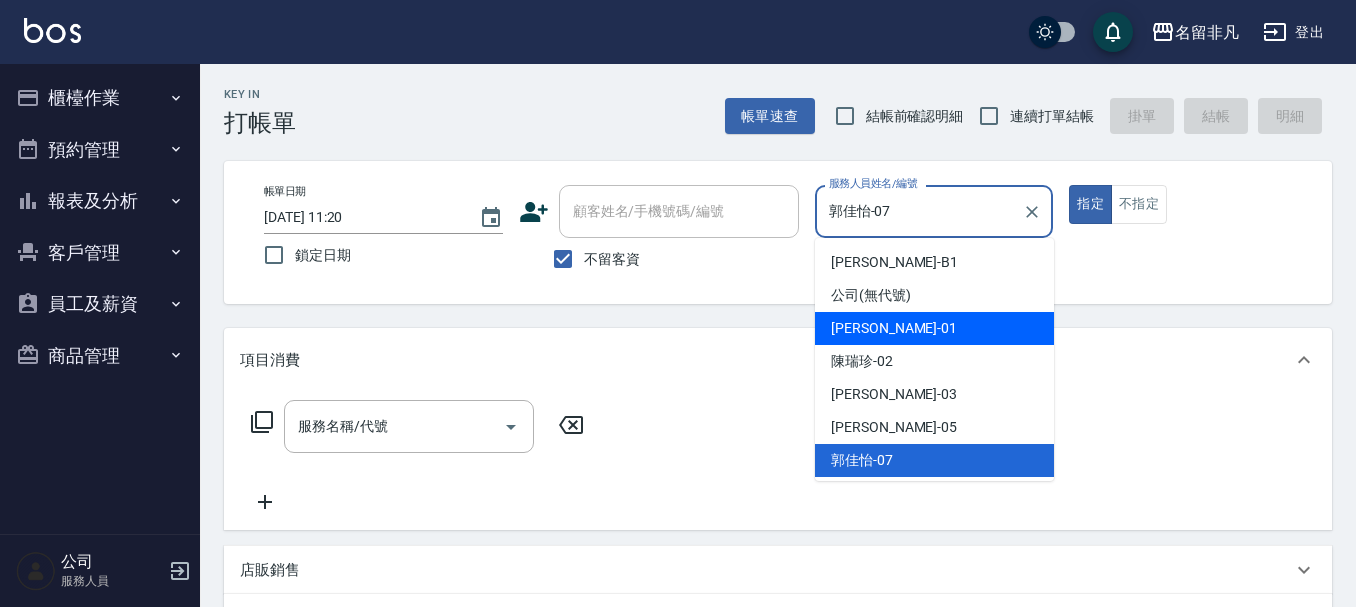 click on "[PERSON_NAME] -01" at bounding box center (934, 328) 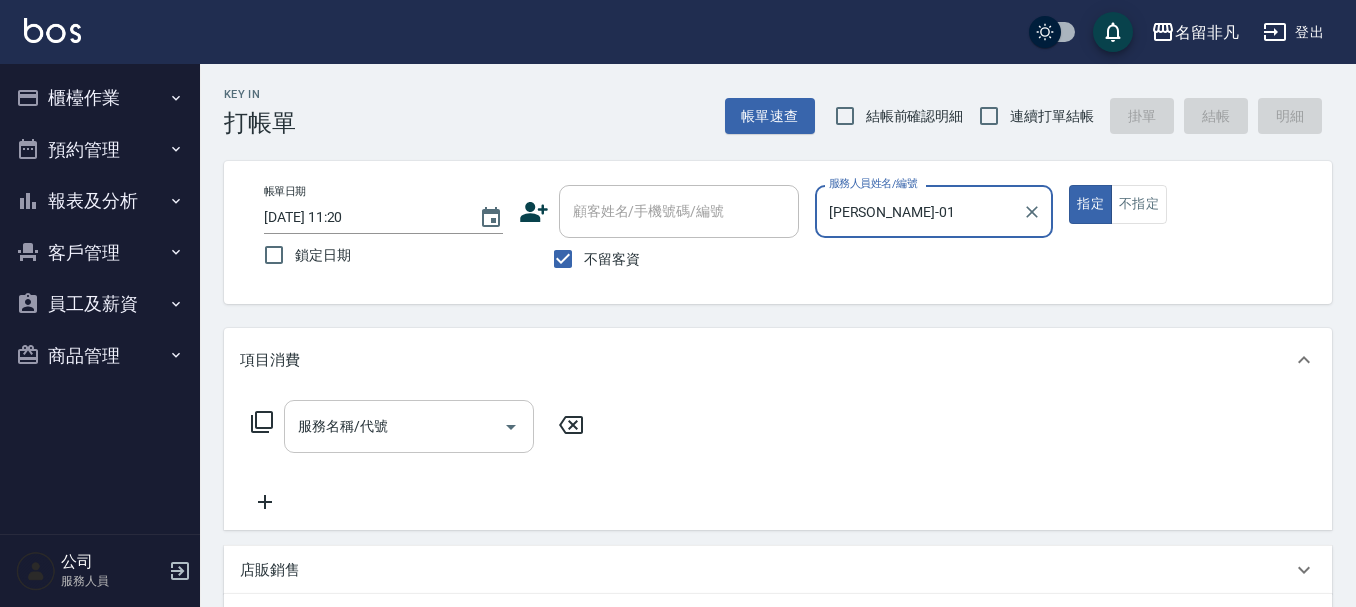 click on "服務名稱/代號" at bounding box center [394, 426] 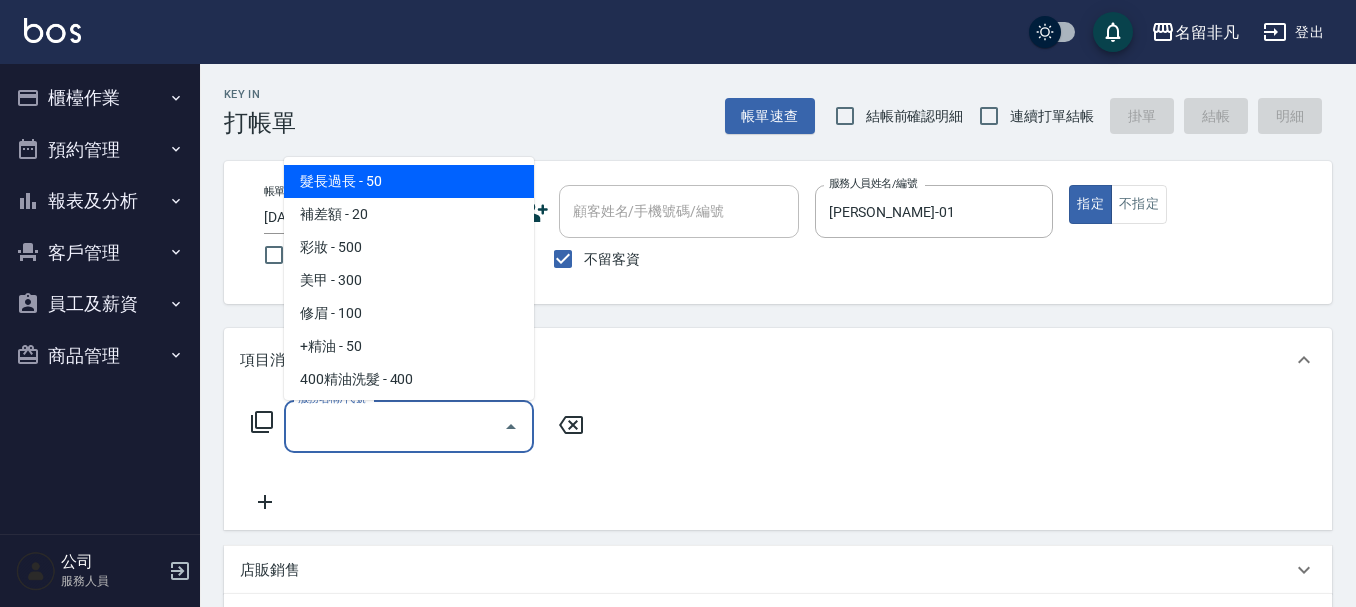 type on "4" 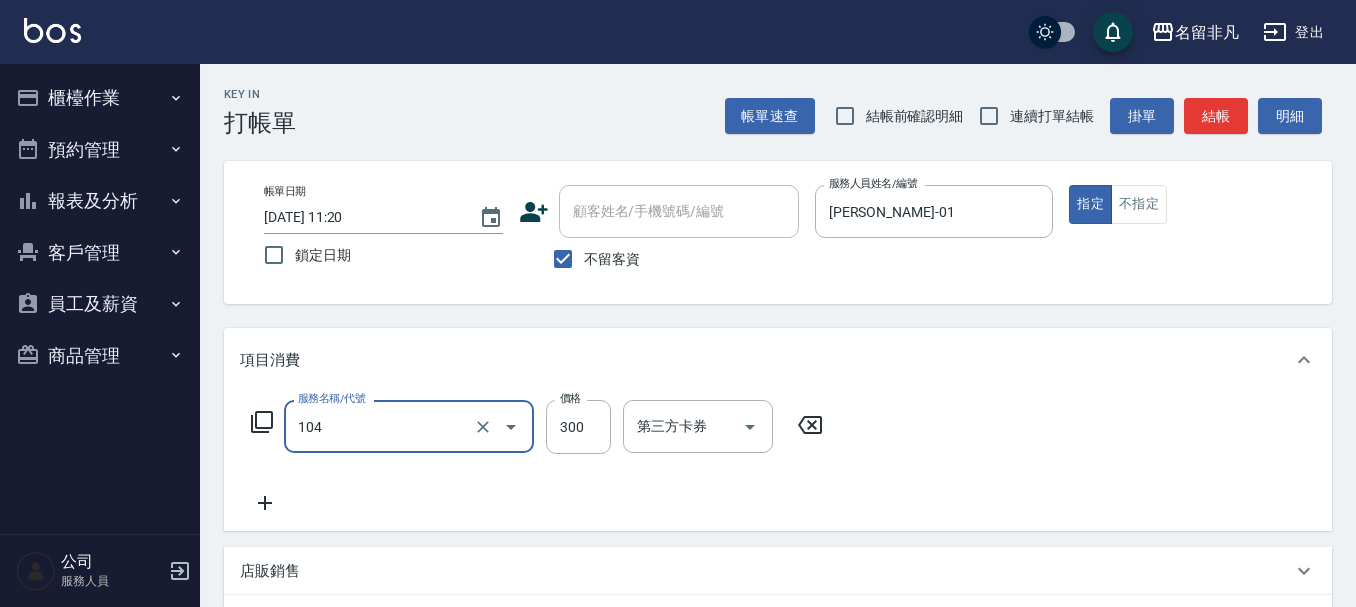type on "洗髮(104)" 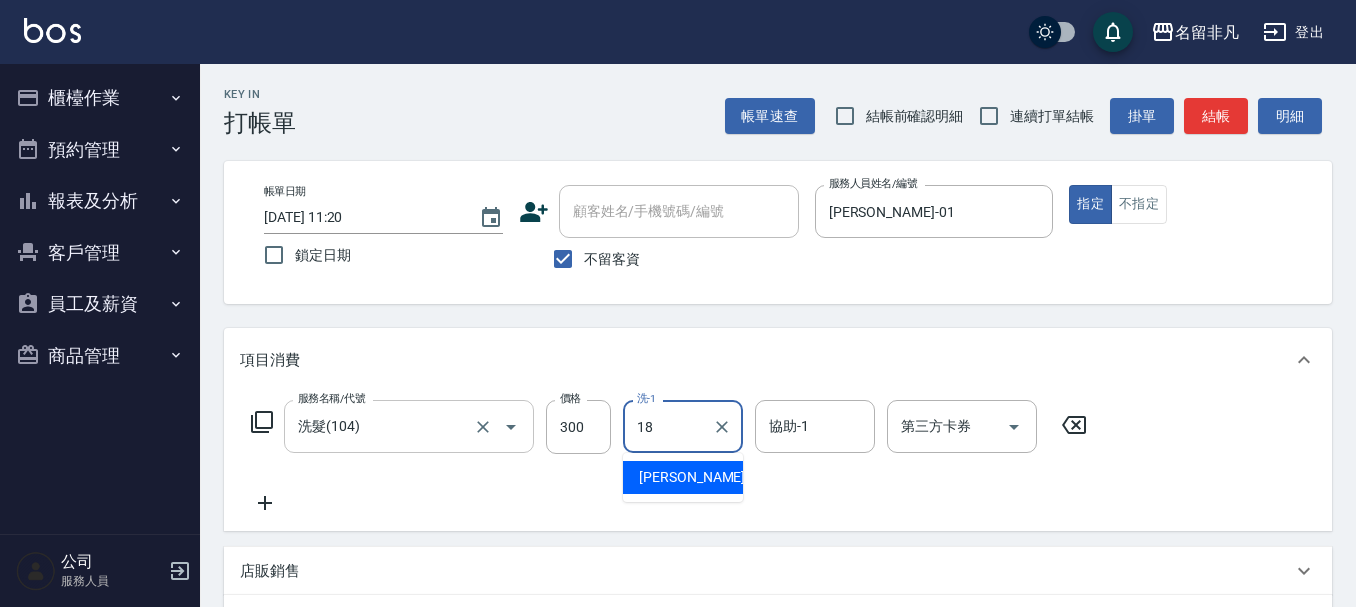 type on "[PERSON_NAME]-18" 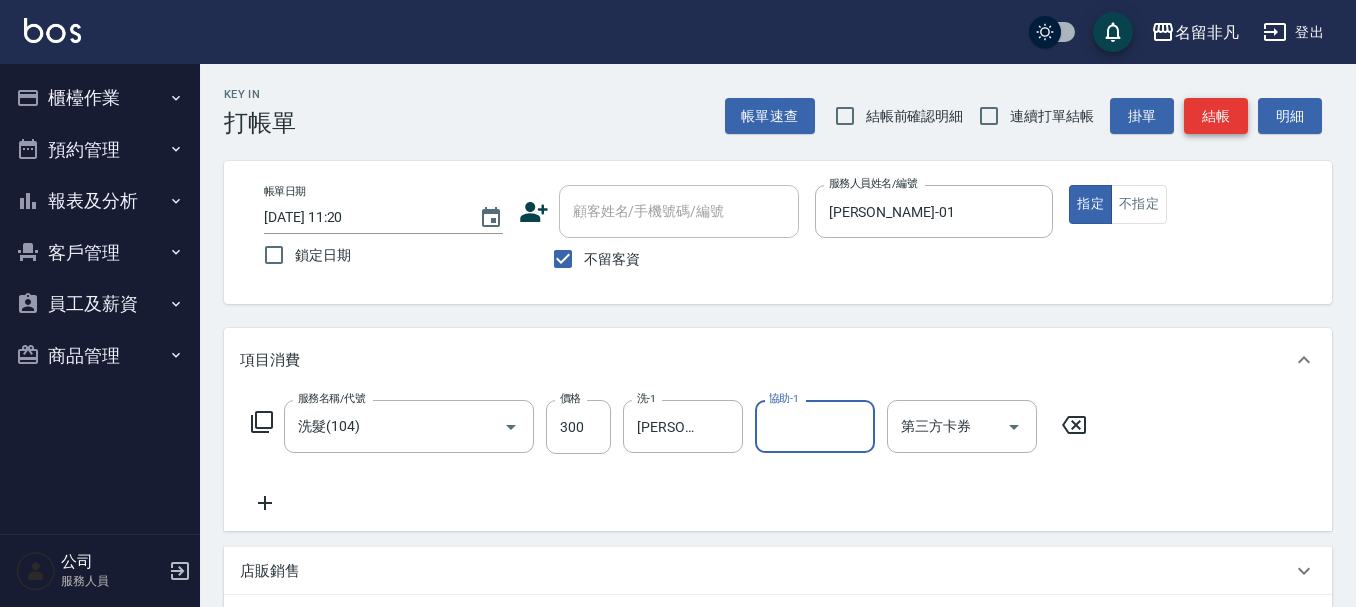 click on "結帳" at bounding box center (1216, 116) 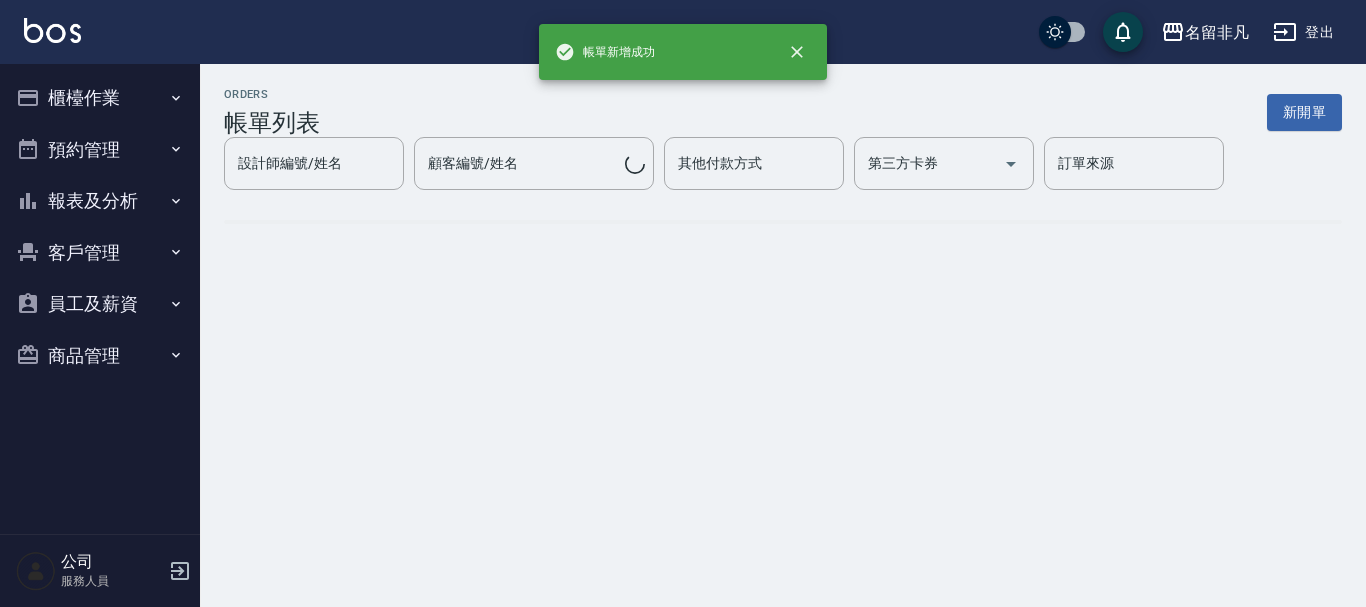 click on "客戶管理" at bounding box center [100, 253] 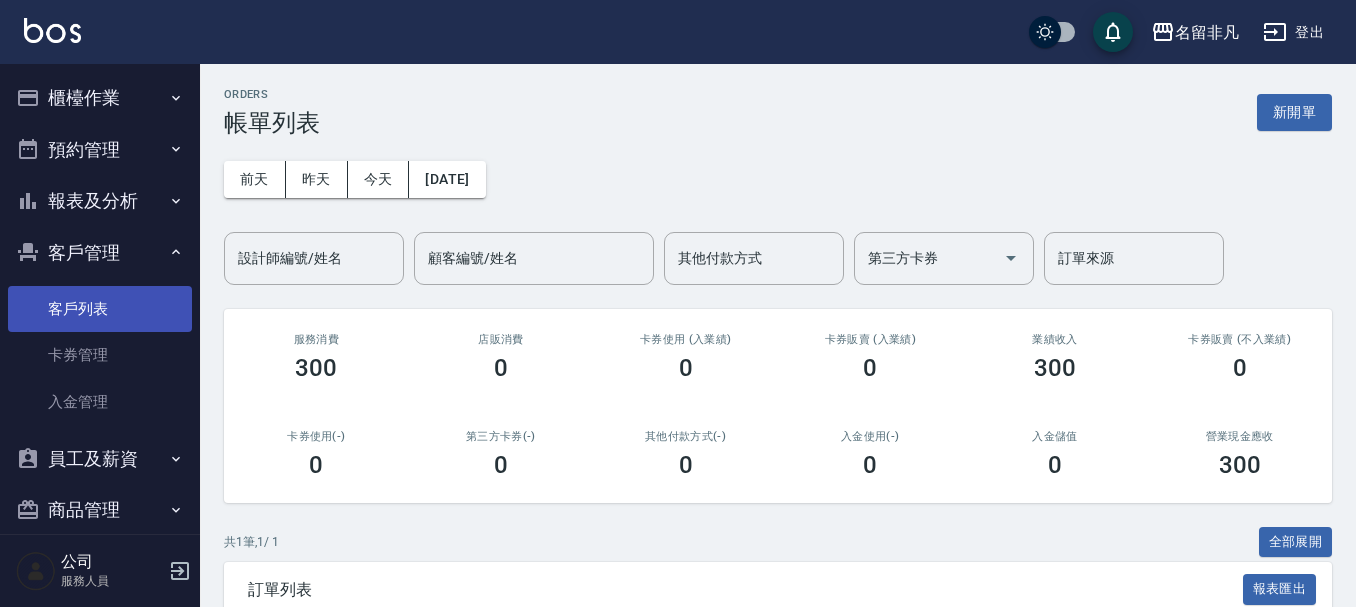 click on "客戶列表" at bounding box center [100, 309] 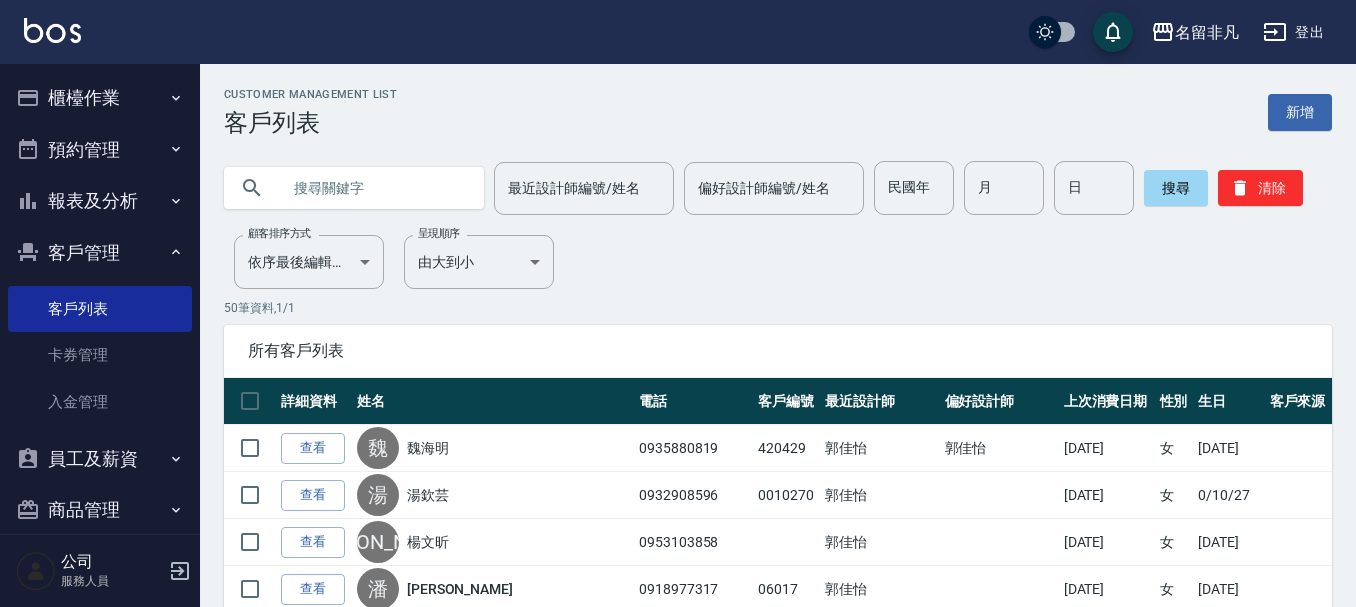 click at bounding box center [374, 188] 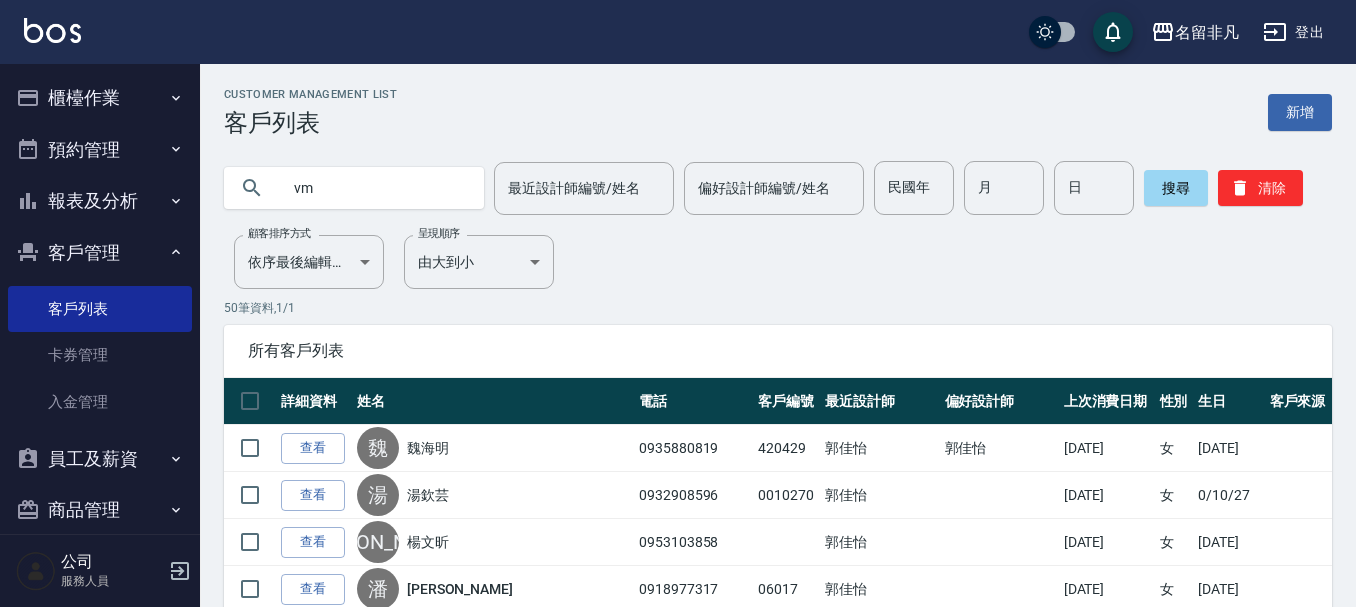 type on "v" 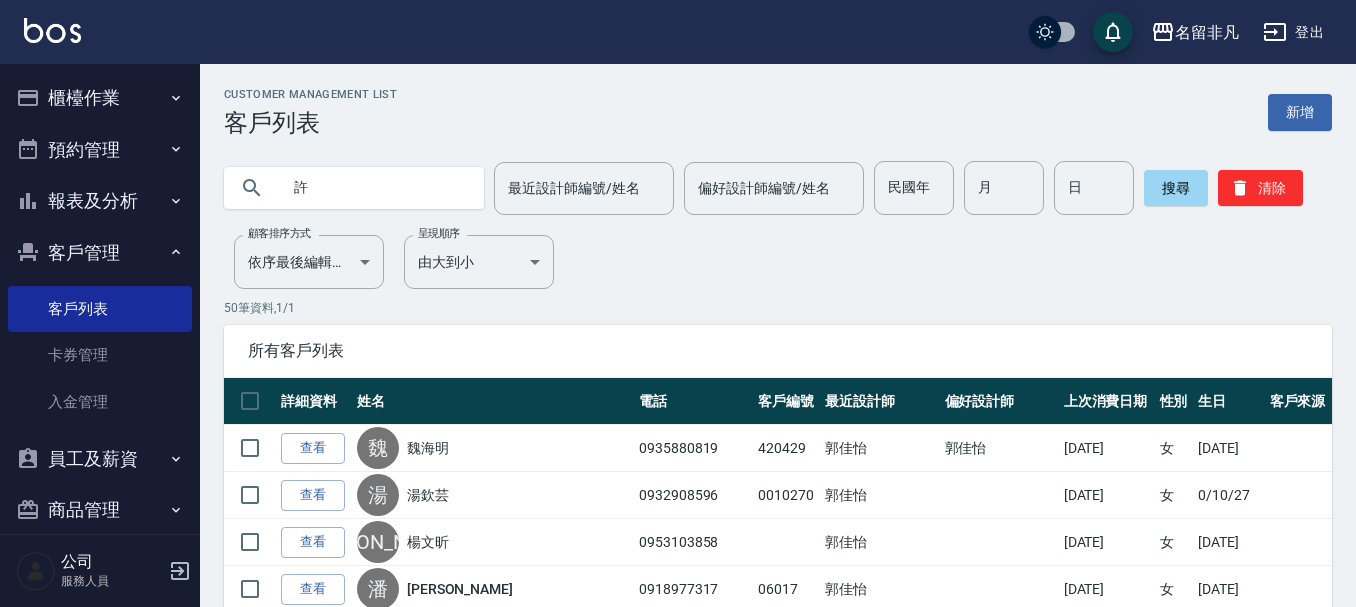 type on "許" 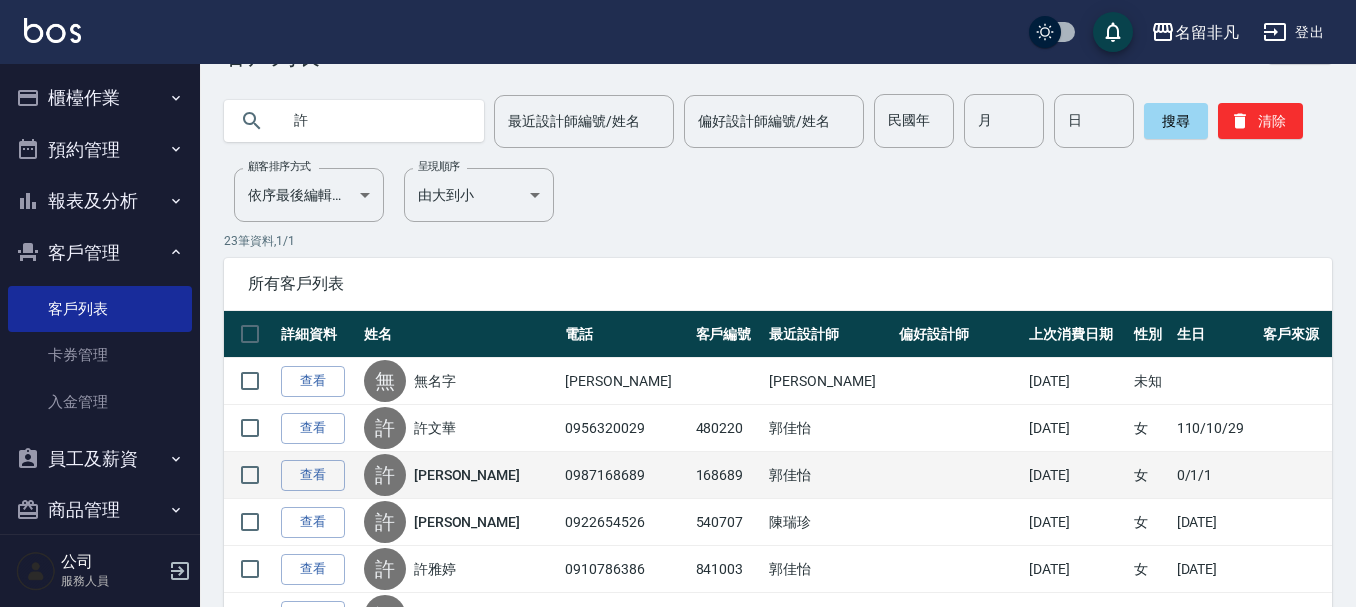 scroll, scrollTop: 100, scrollLeft: 0, axis: vertical 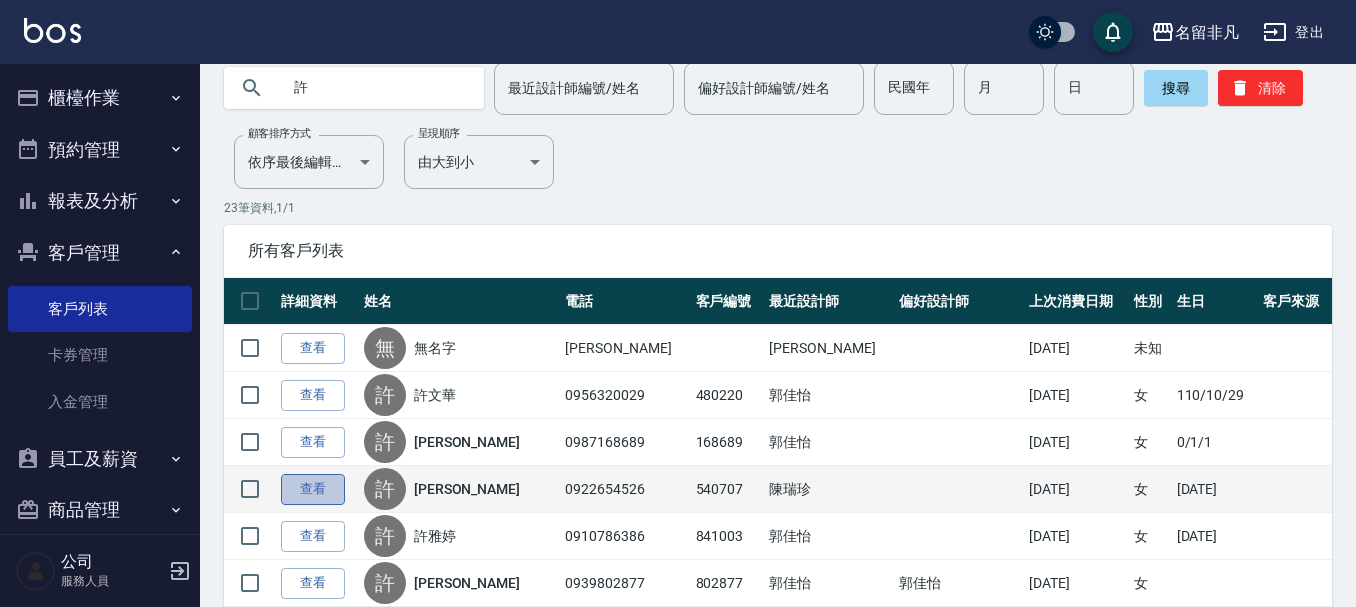 click on "查看" at bounding box center [313, 489] 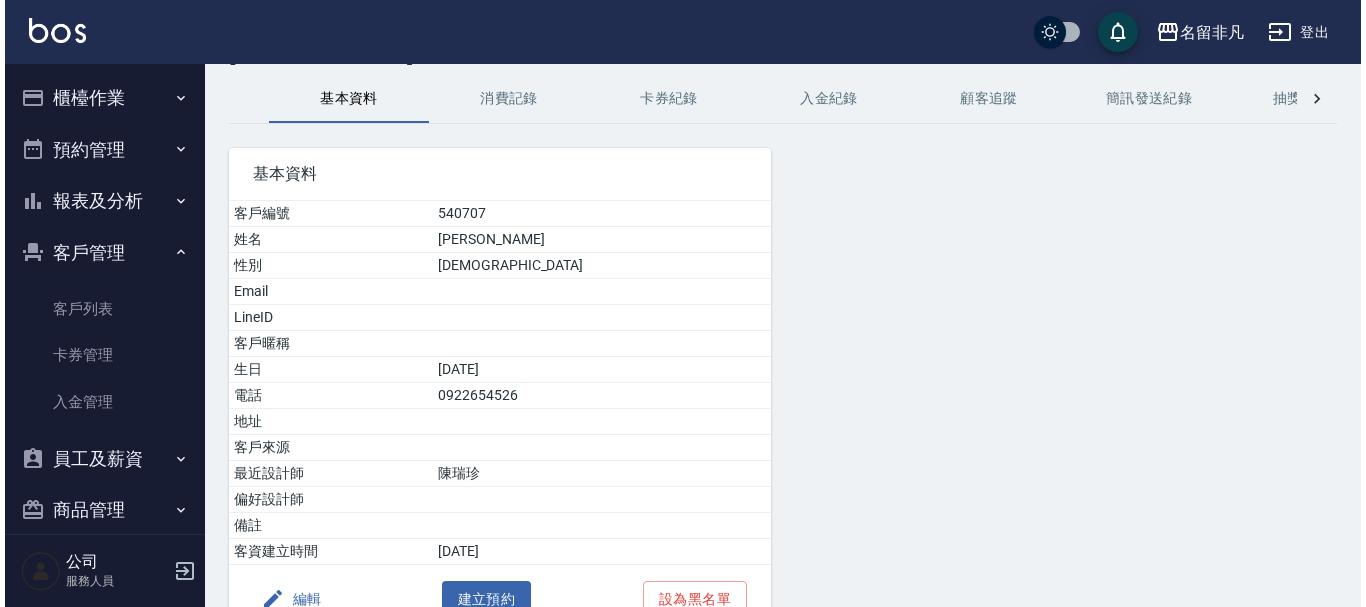 scroll, scrollTop: 181, scrollLeft: 0, axis: vertical 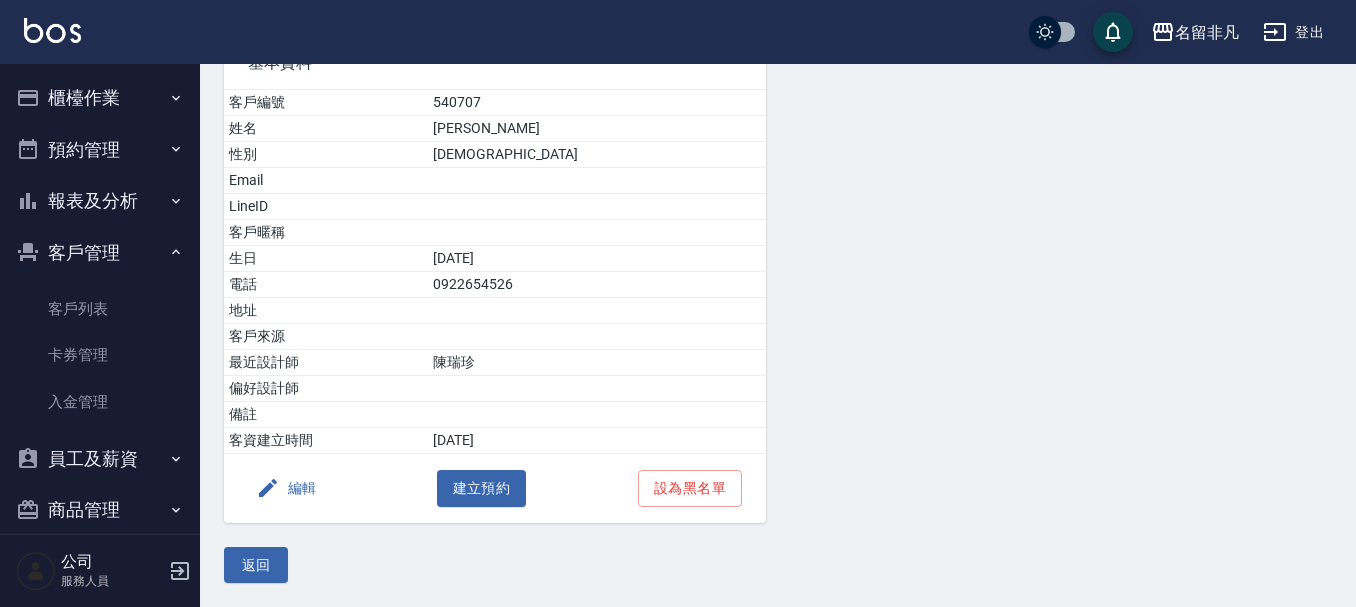click on "編輯" at bounding box center (286, 488) 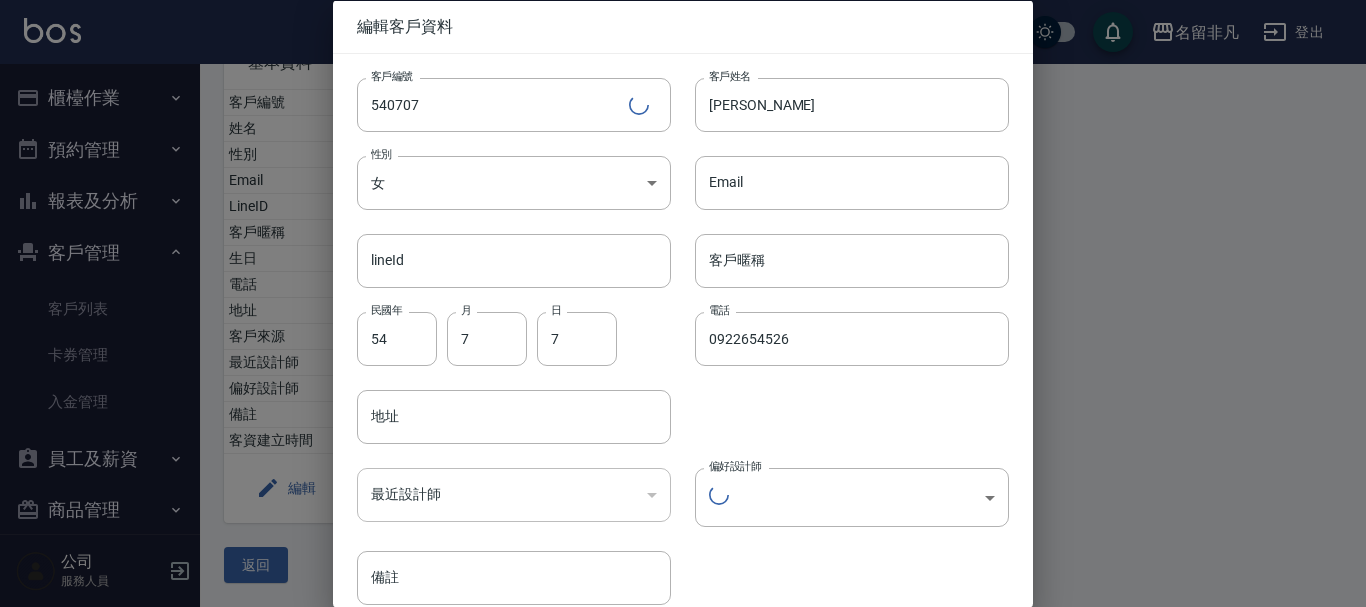 type 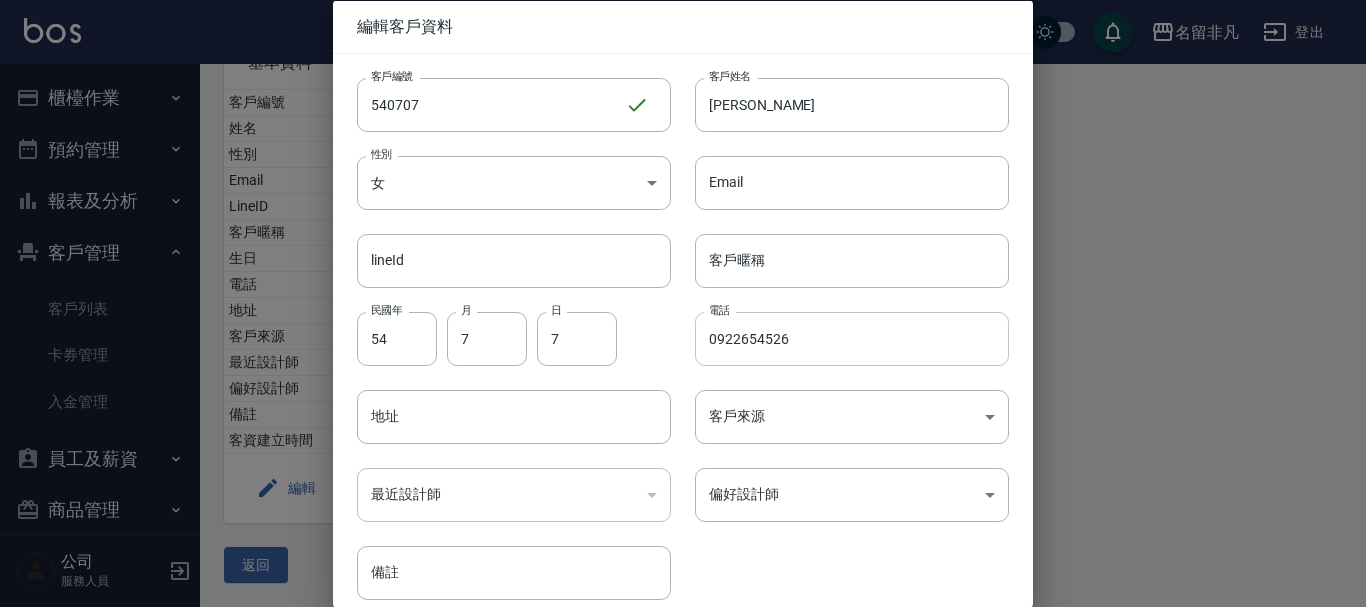 click on "0922654526" at bounding box center (852, 338) 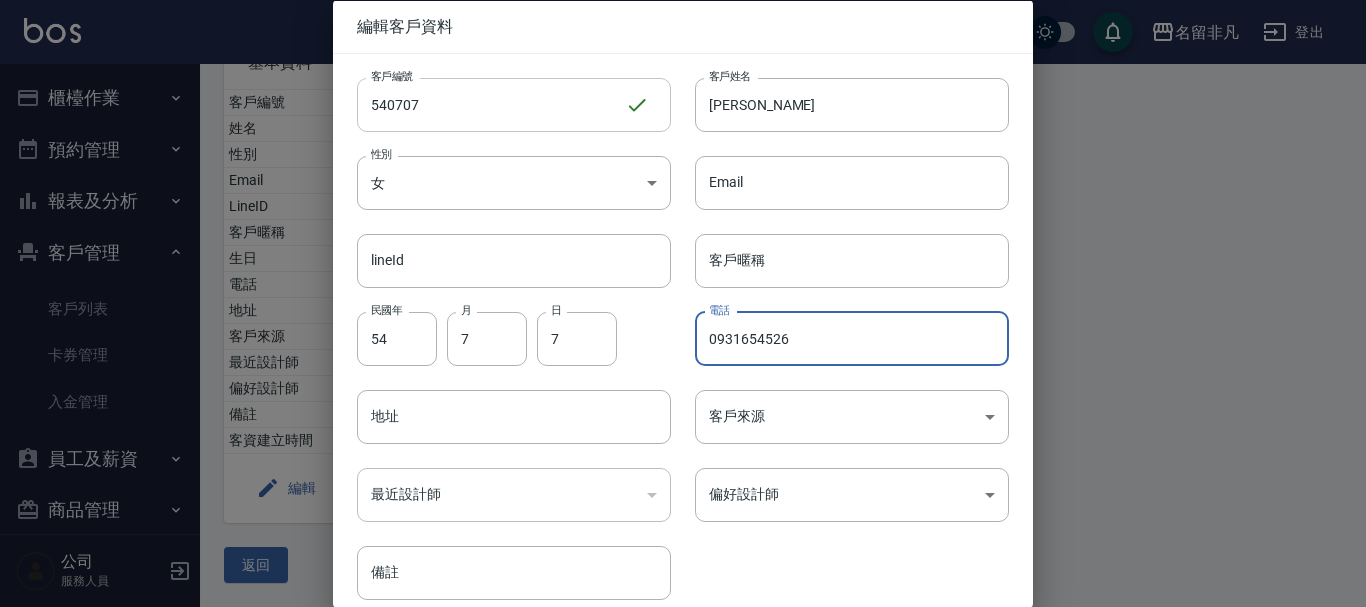 type on "0931654526" 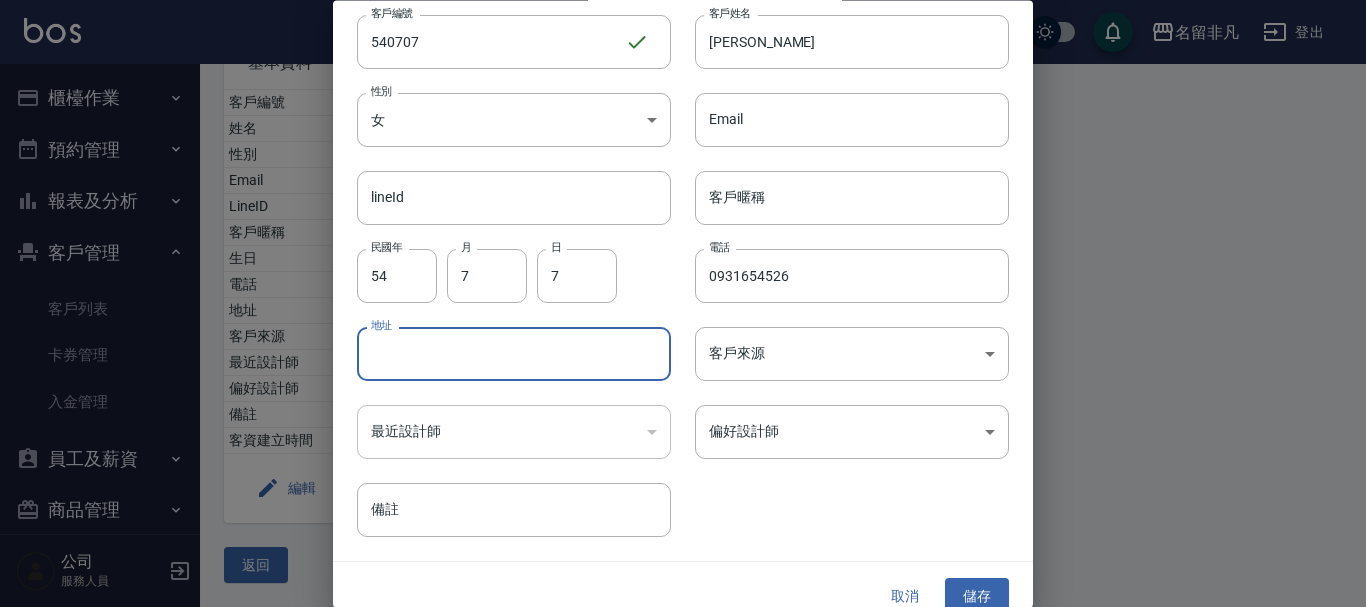 scroll, scrollTop: 86, scrollLeft: 0, axis: vertical 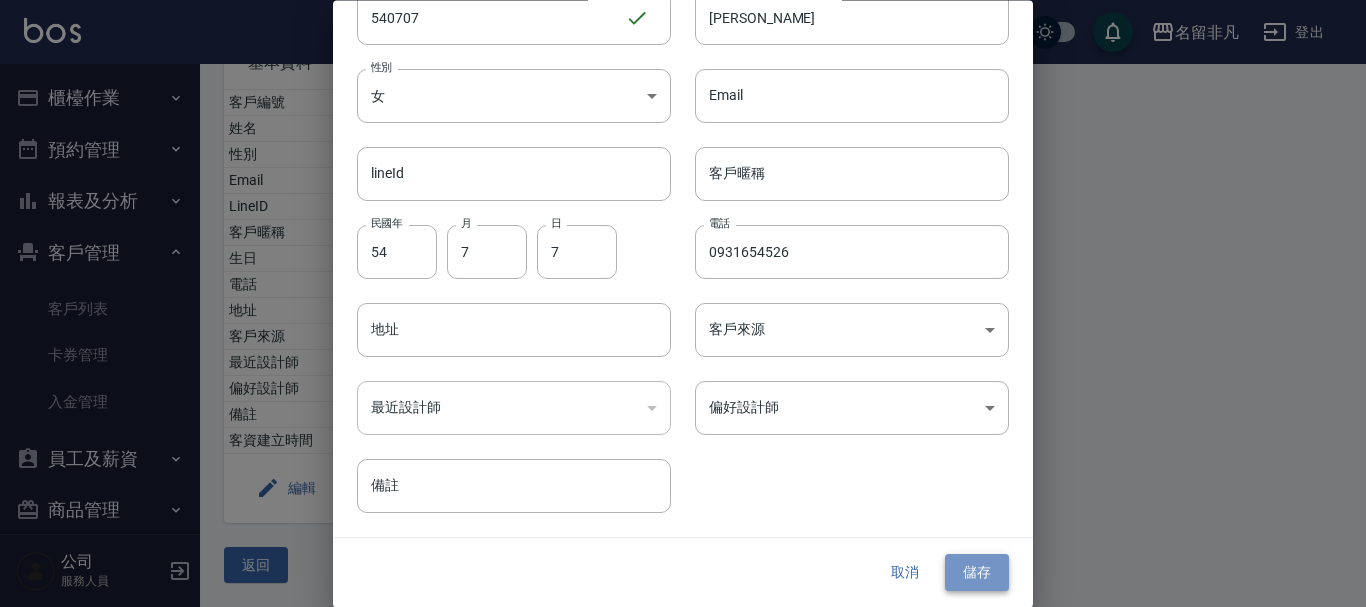 click on "儲存" at bounding box center (977, 573) 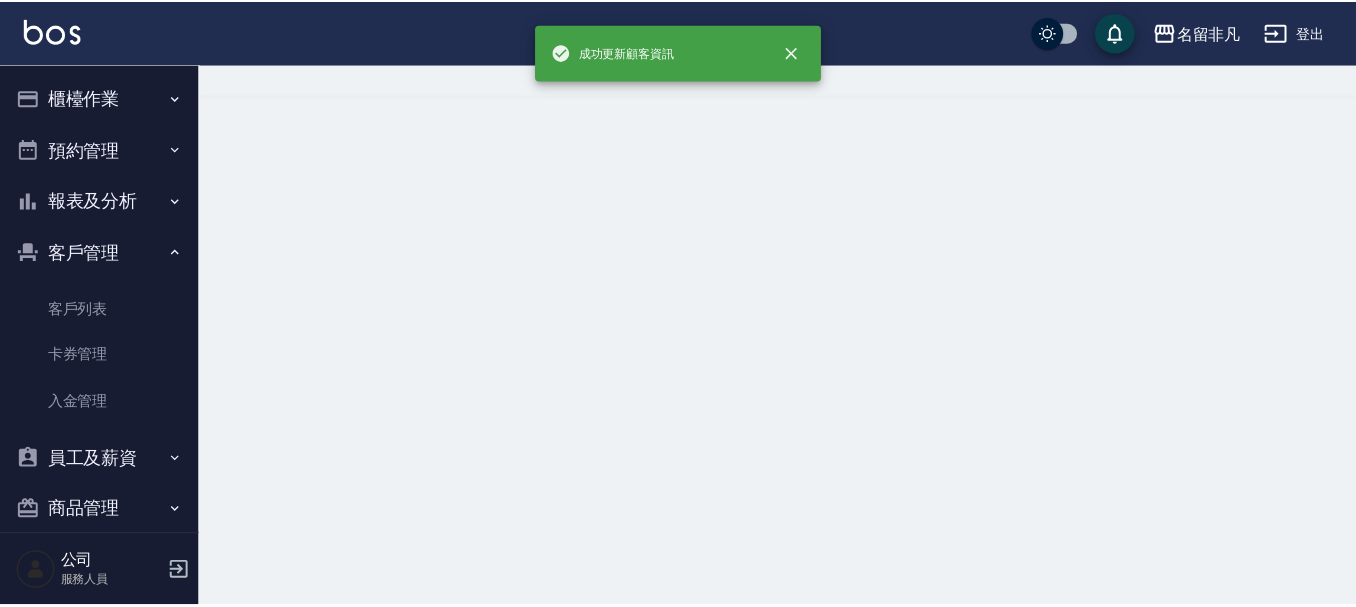 scroll, scrollTop: 0, scrollLeft: 0, axis: both 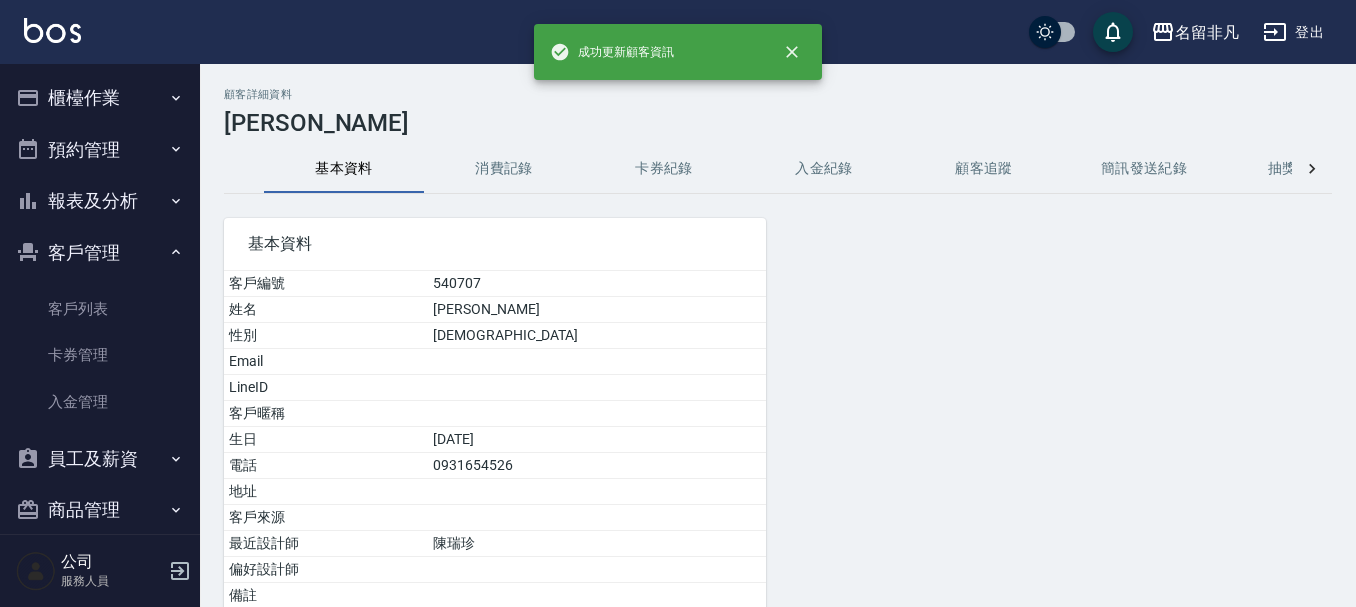 click on "客戶管理" at bounding box center [100, 253] 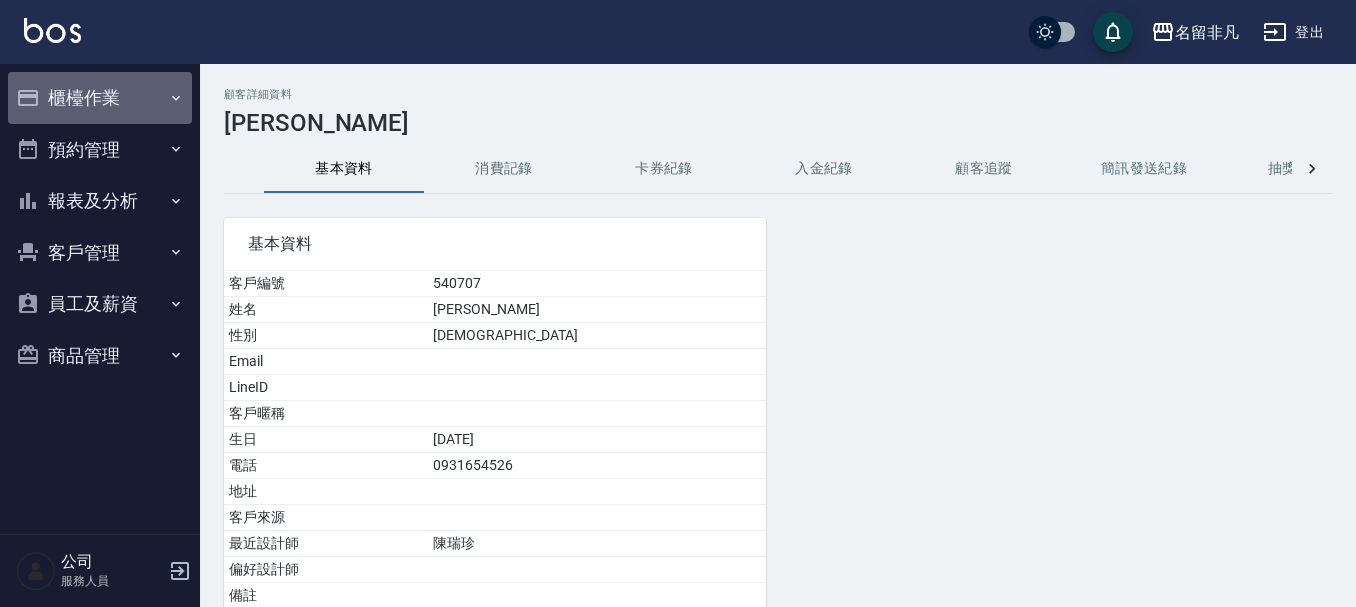 click on "櫃檯作業" at bounding box center (100, 98) 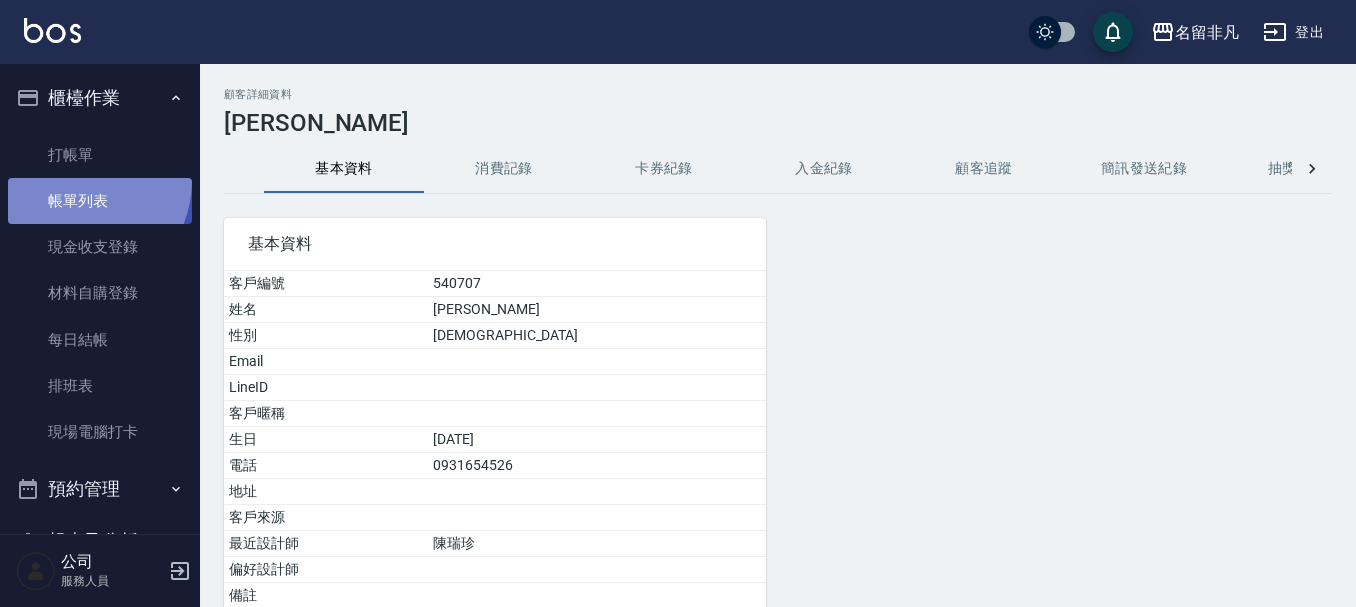 click on "帳單列表" at bounding box center (100, 201) 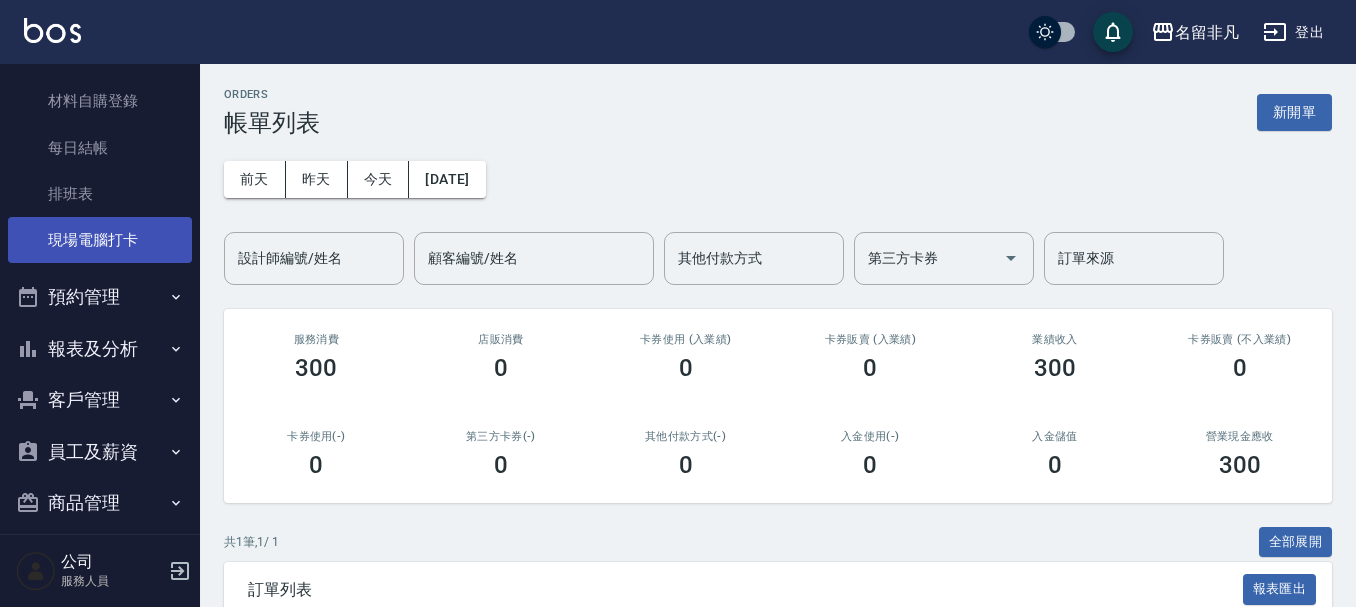 scroll, scrollTop: 211, scrollLeft: 0, axis: vertical 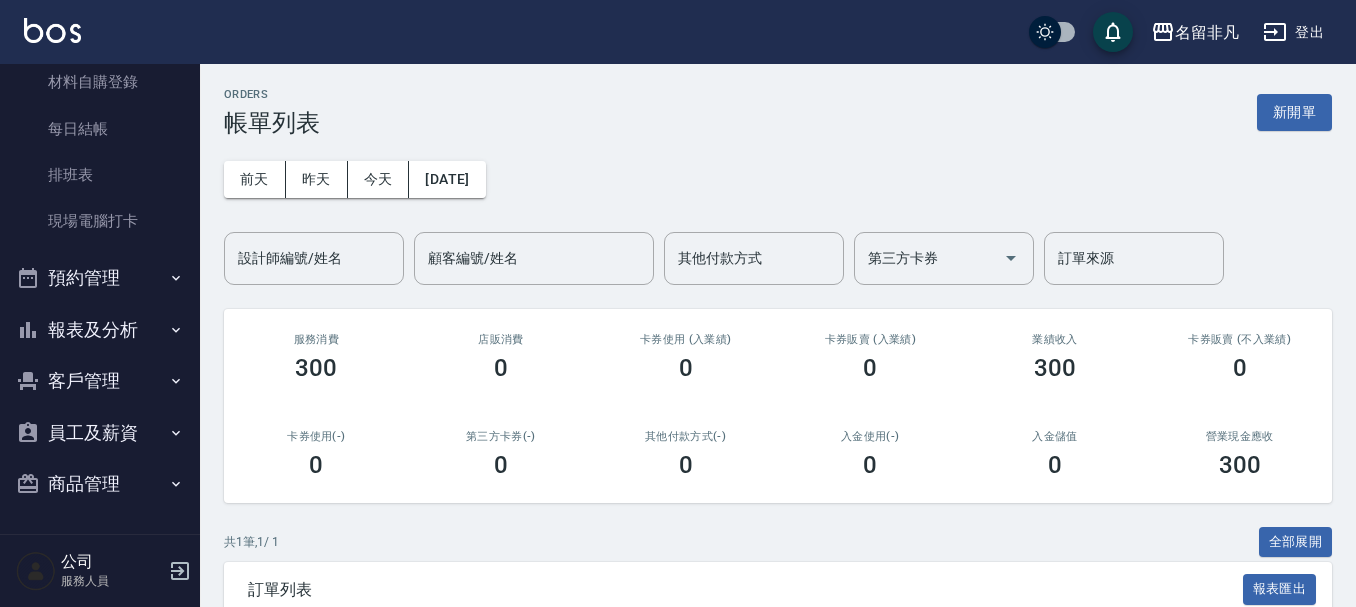 click on "報表及分析" at bounding box center [100, 330] 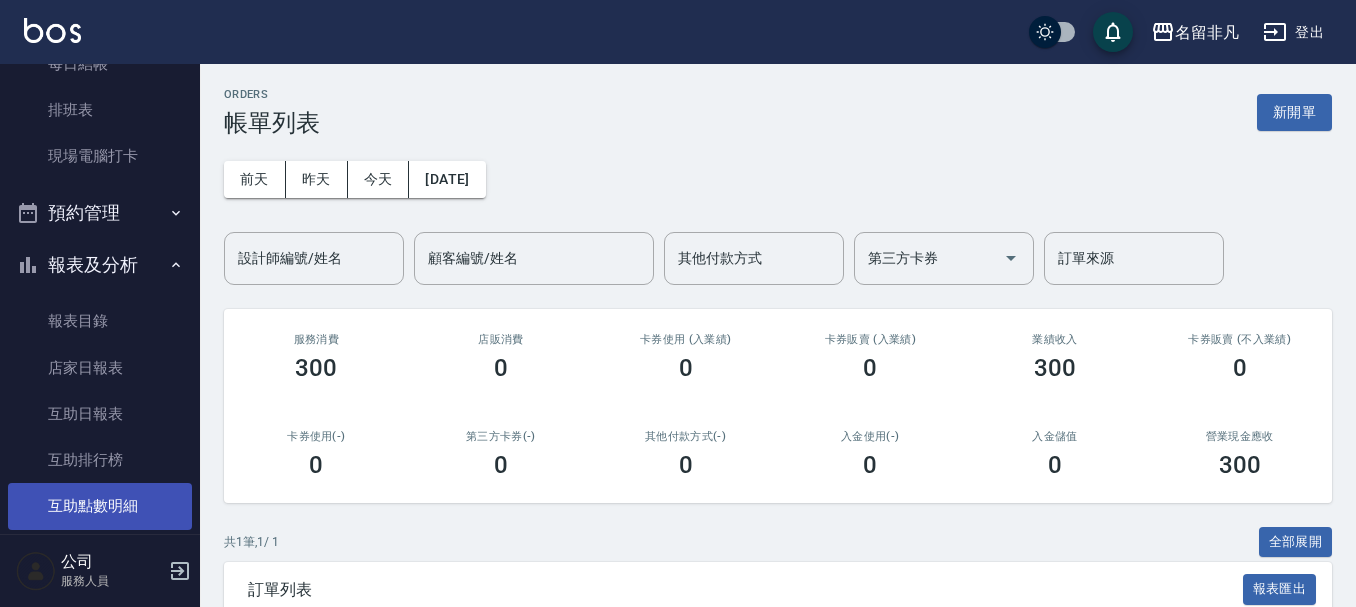 scroll, scrollTop: 311, scrollLeft: 0, axis: vertical 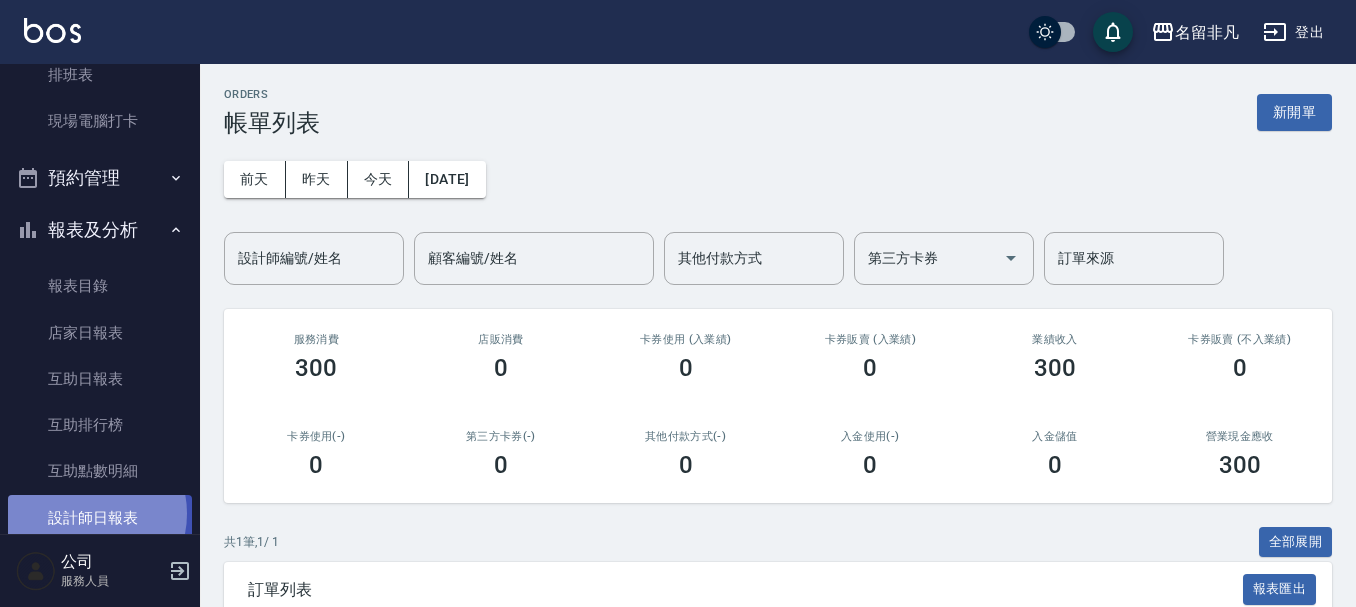 click on "設計師日報表" at bounding box center [100, 518] 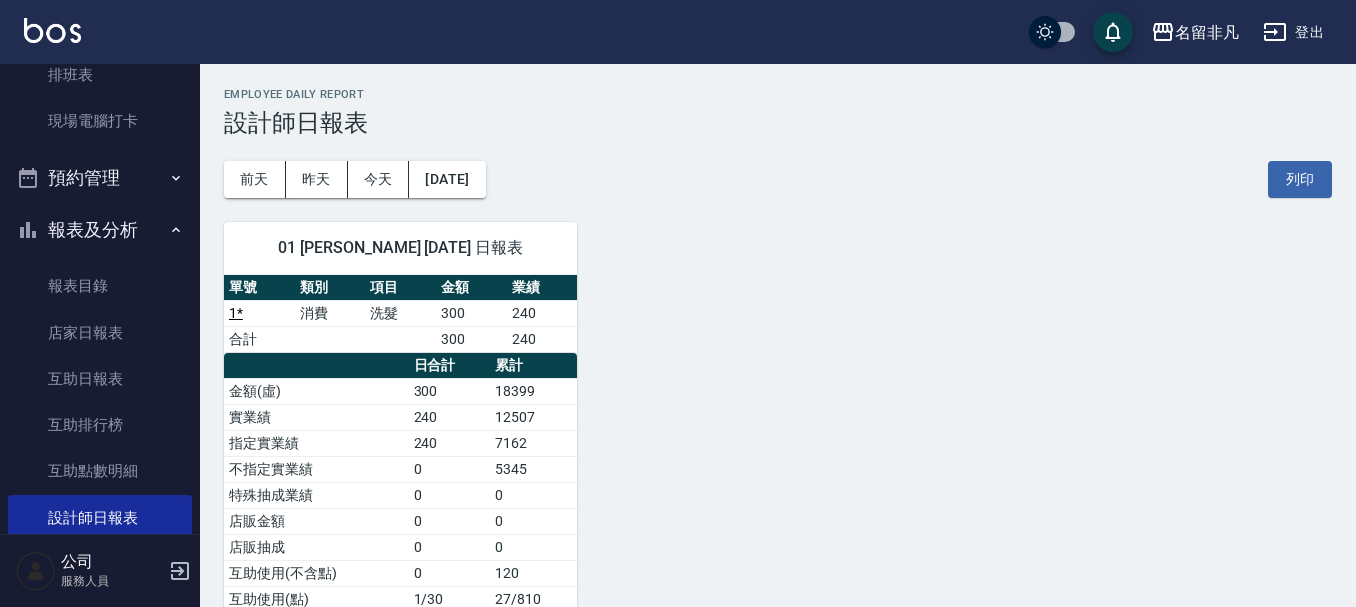 click on "報表及分析" at bounding box center [100, 230] 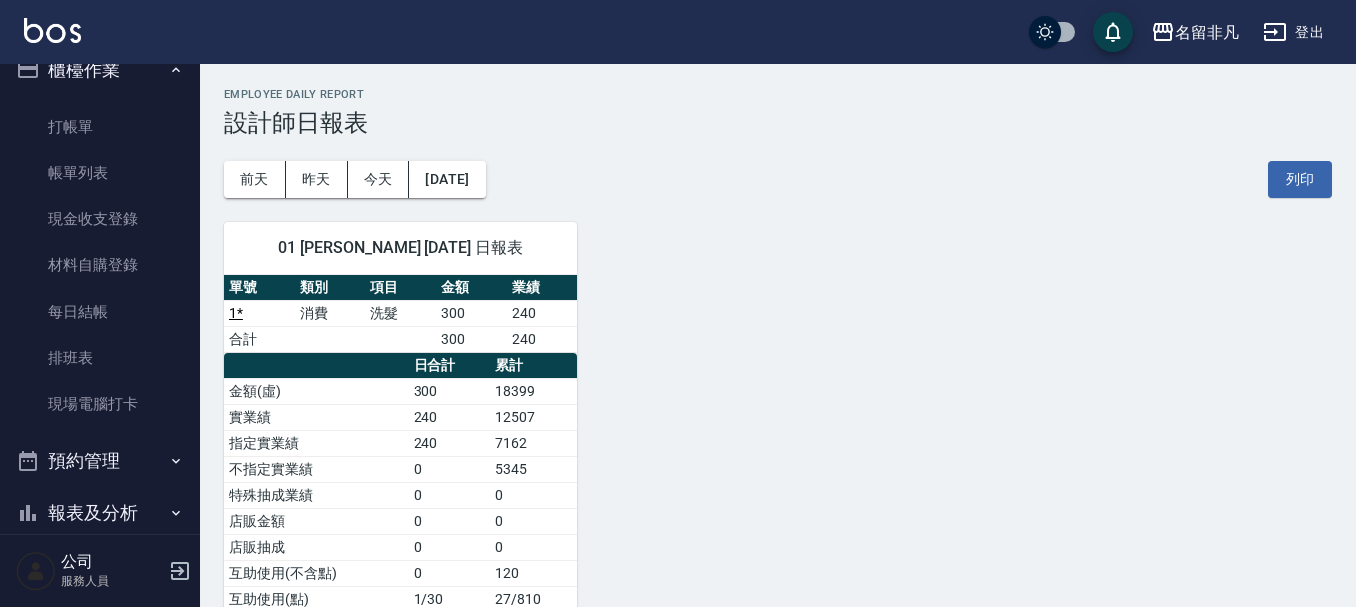 scroll, scrollTop: 11, scrollLeft: 0, axis: vertical 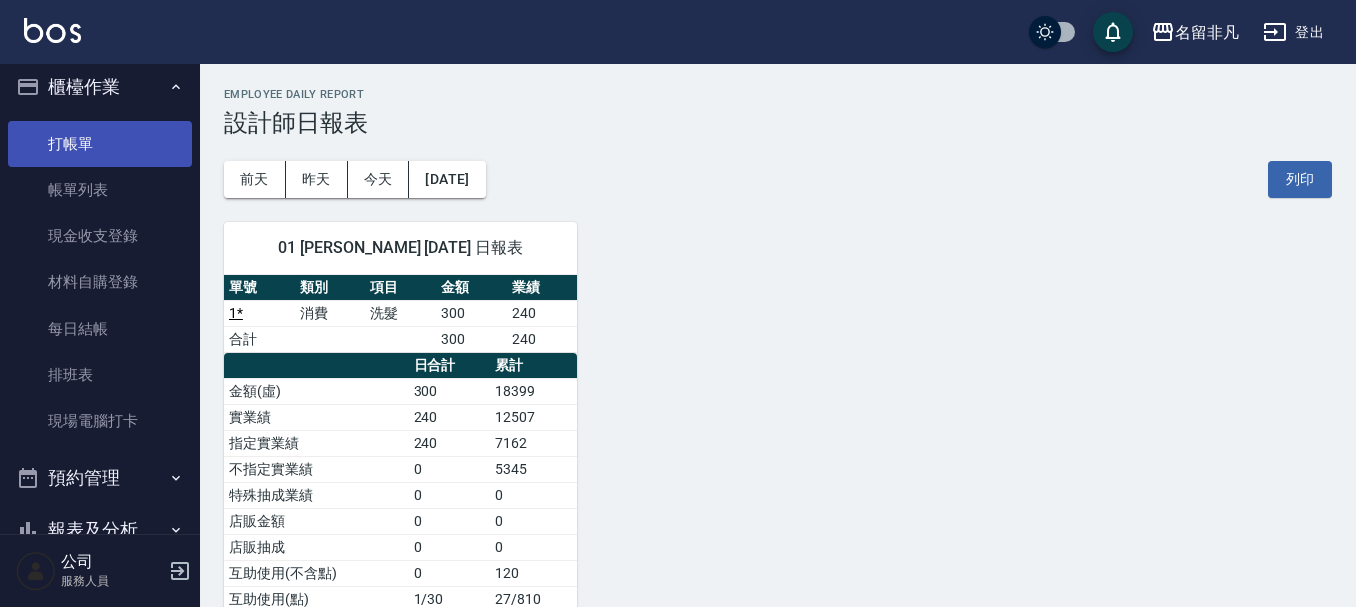 click on "打帳單" at bounding box center (100, 144) 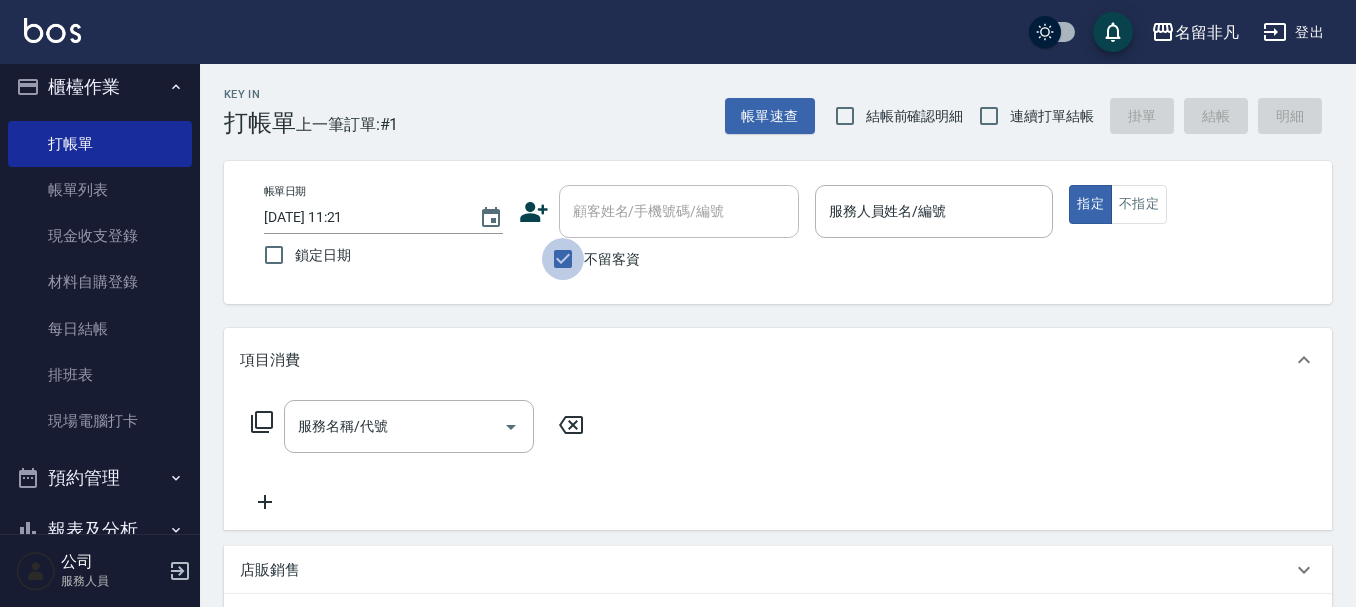 click on "不留客資" at bounding box center [563, 259] 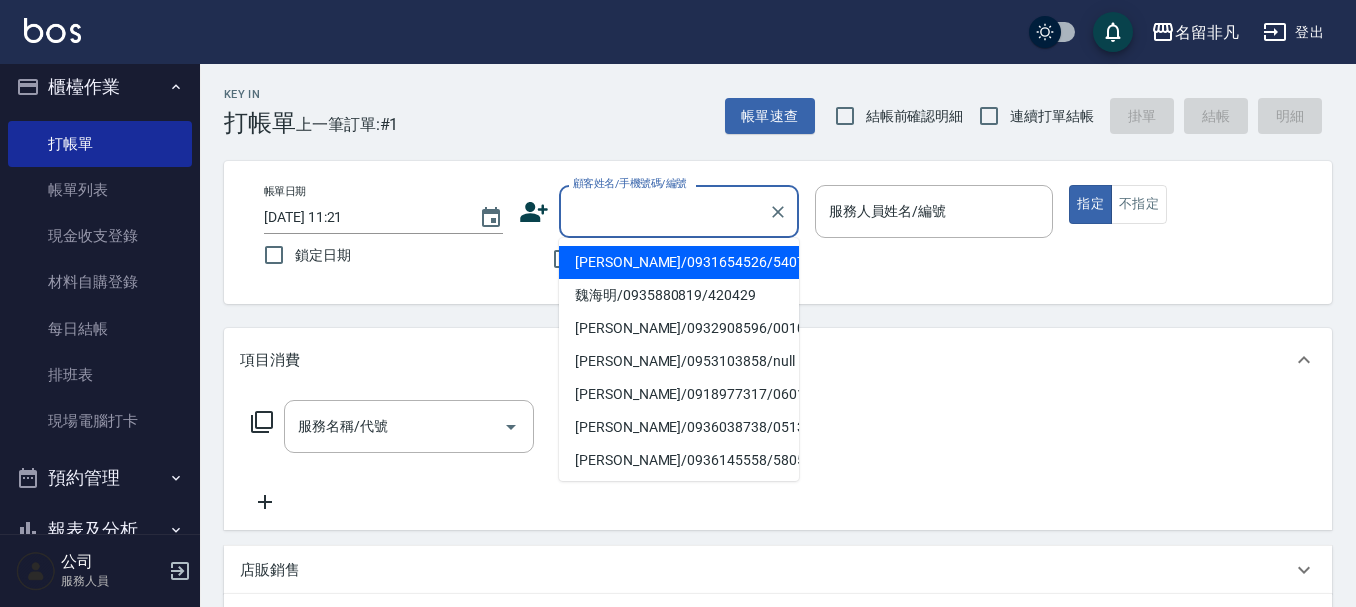 click on "顧客姓名/手機號碼/編號 顧客姓名/手機號碼/編號" at bounding box center (679, 211) 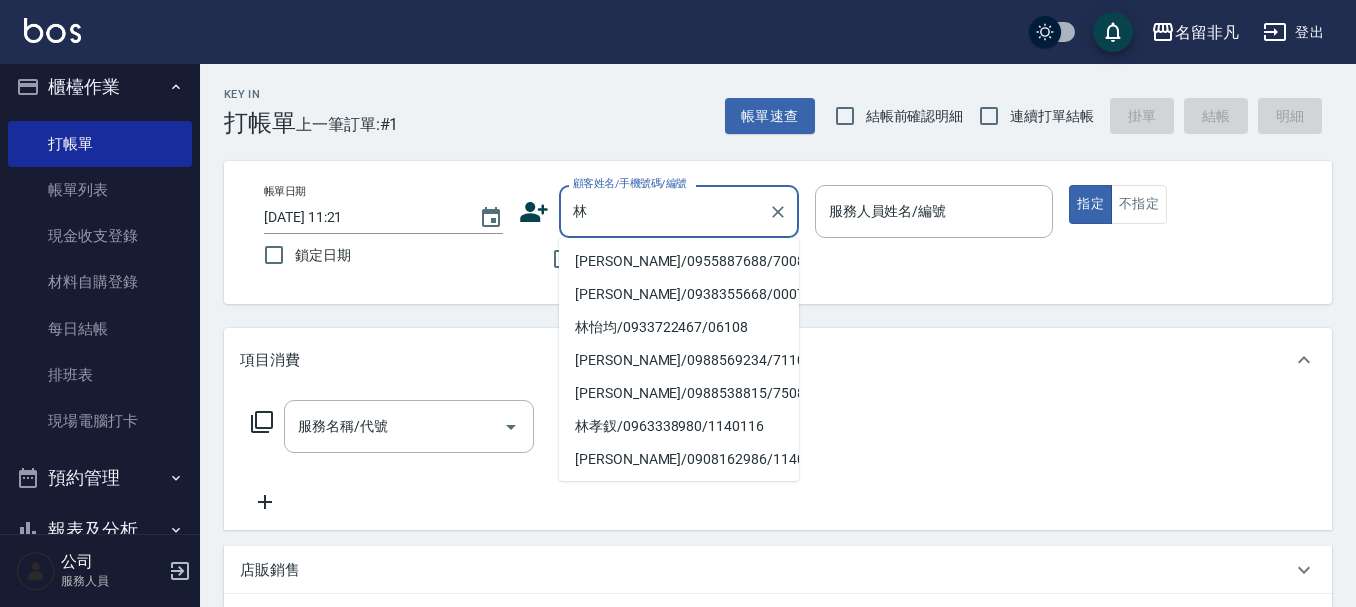 scroll, scrollTop: 300, scrollLeft: 0, axis: vertical 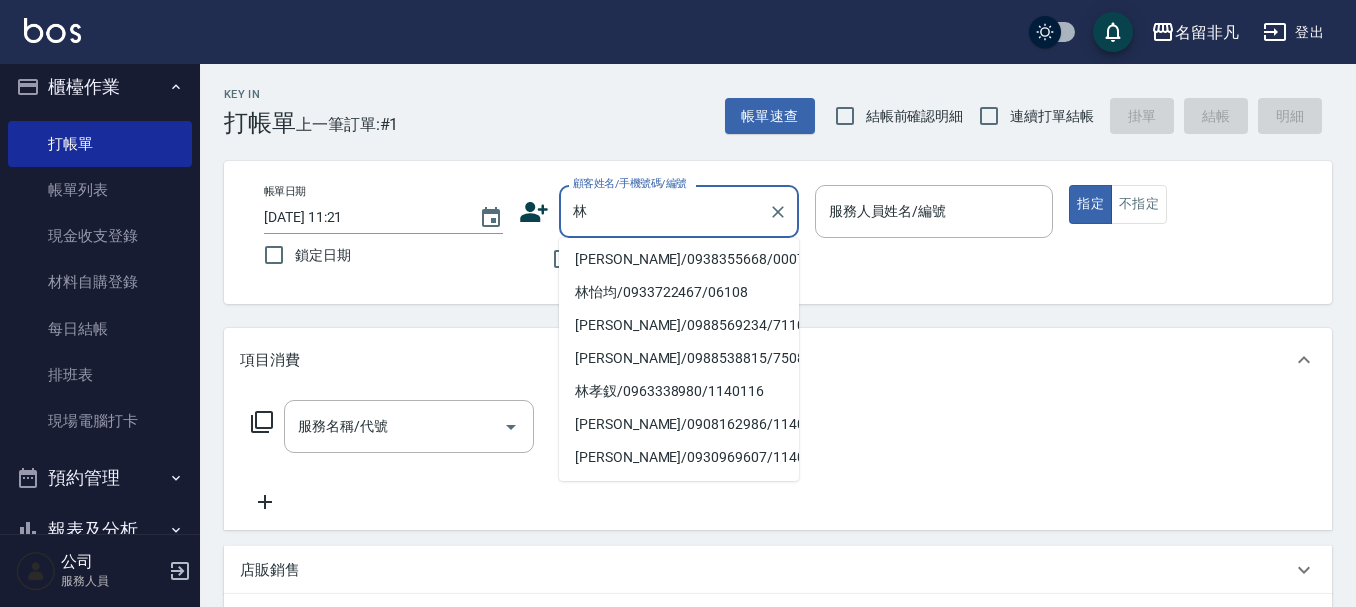 click on "[PERSON_NAME]/0982075518/720204" at bounding box center [679, 61] 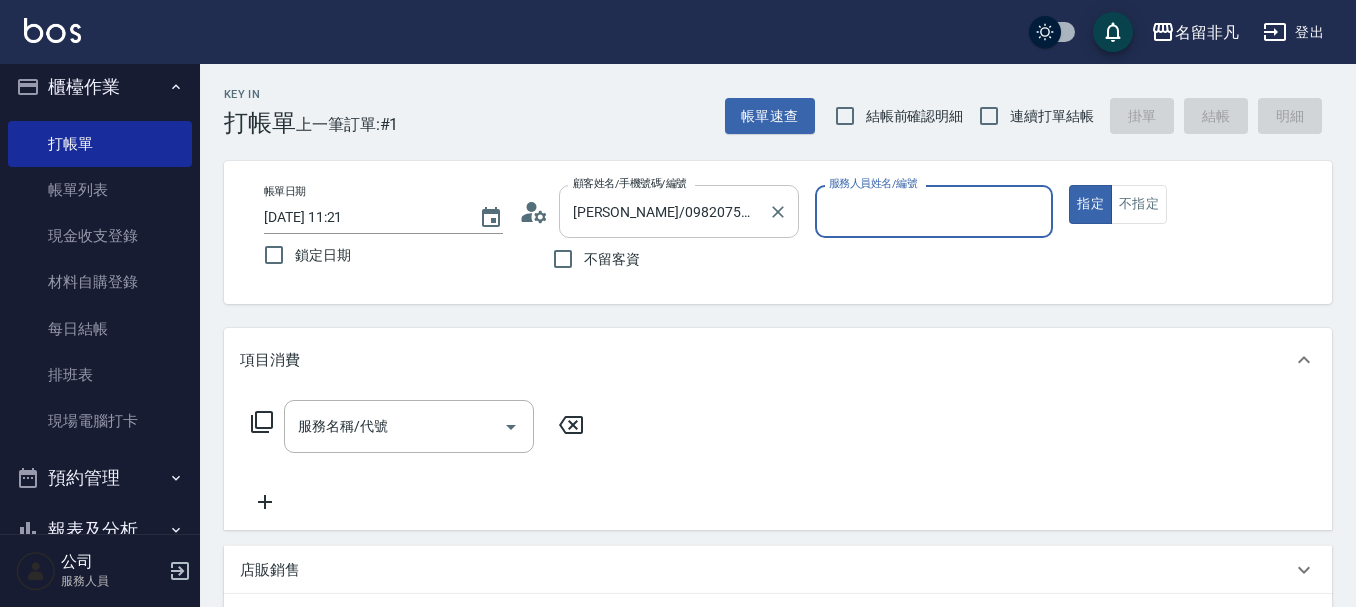 click on "[PERSON_NAME]/0982075518/720204 顧客姓名/手機號碼/編號" at bounding box center (679, 211) 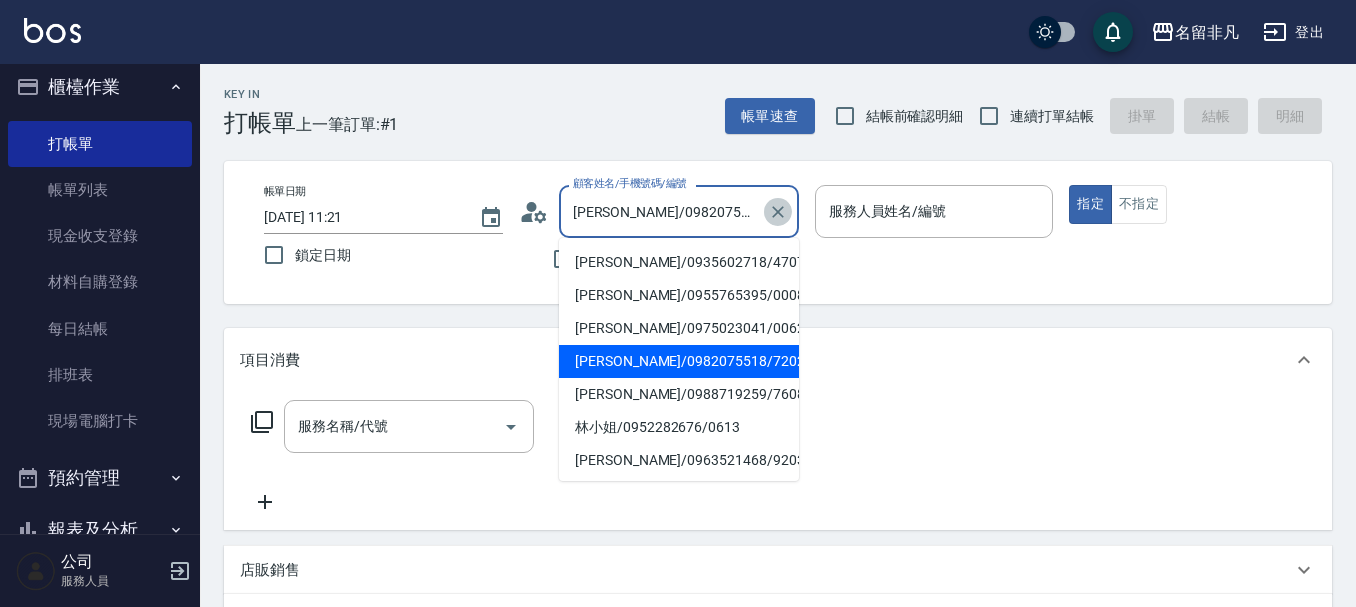click 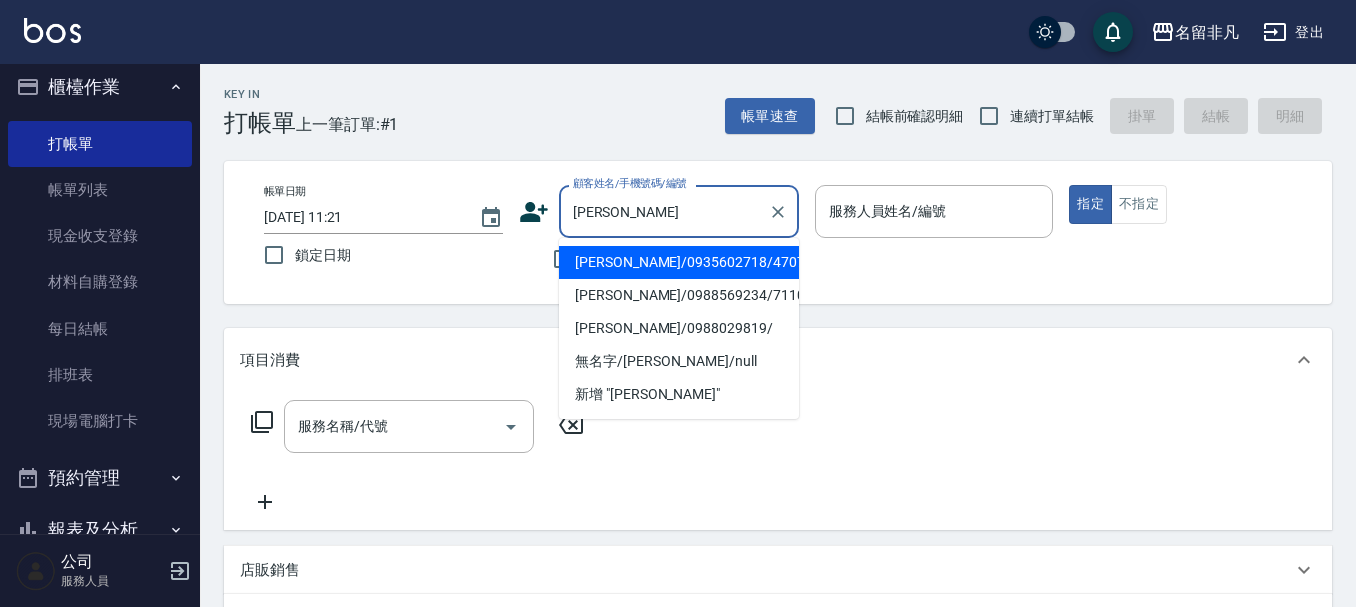 click on "[PERSON_NAME]/0988569234/711010" at bounding box center [679, 295] 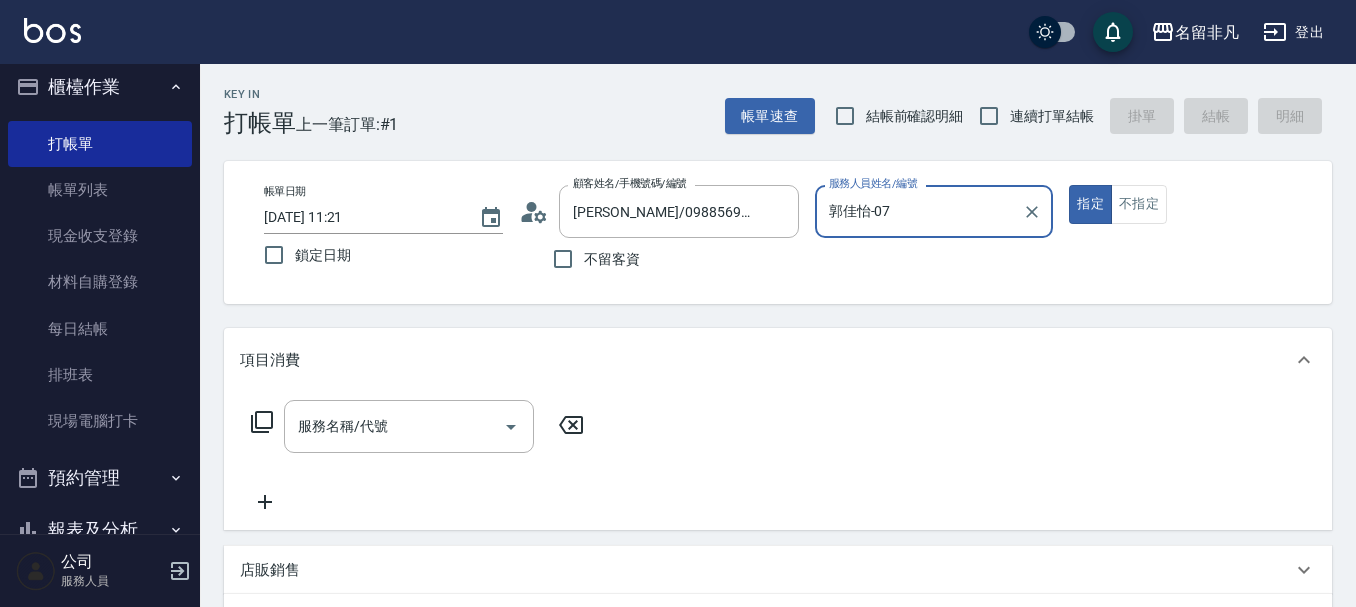 type on "郭佳怡-07" 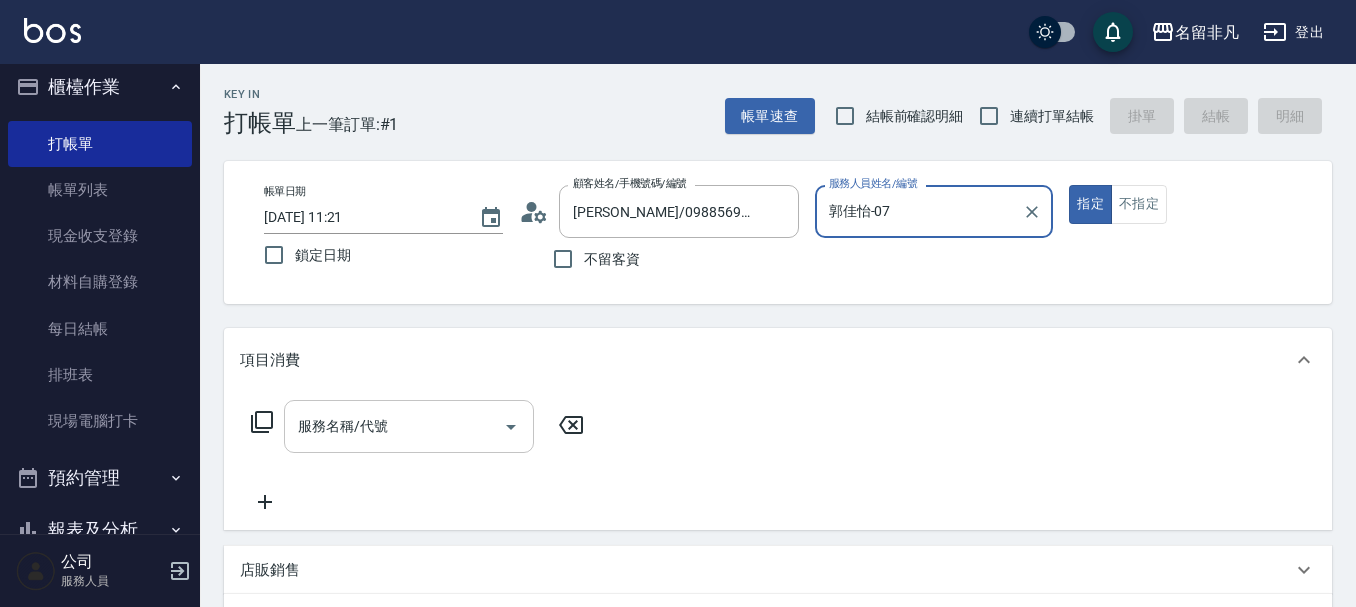 click on "服務名稱/代號" at bounding box center [409, 426] 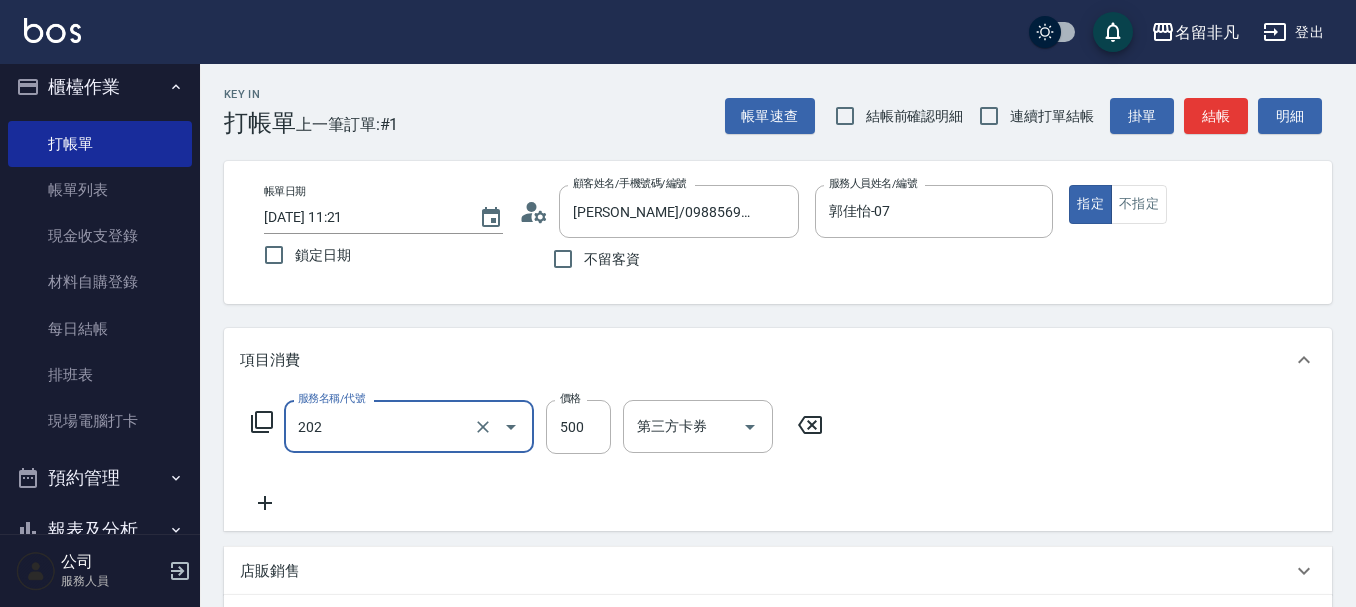 type on "剪髮(202)" 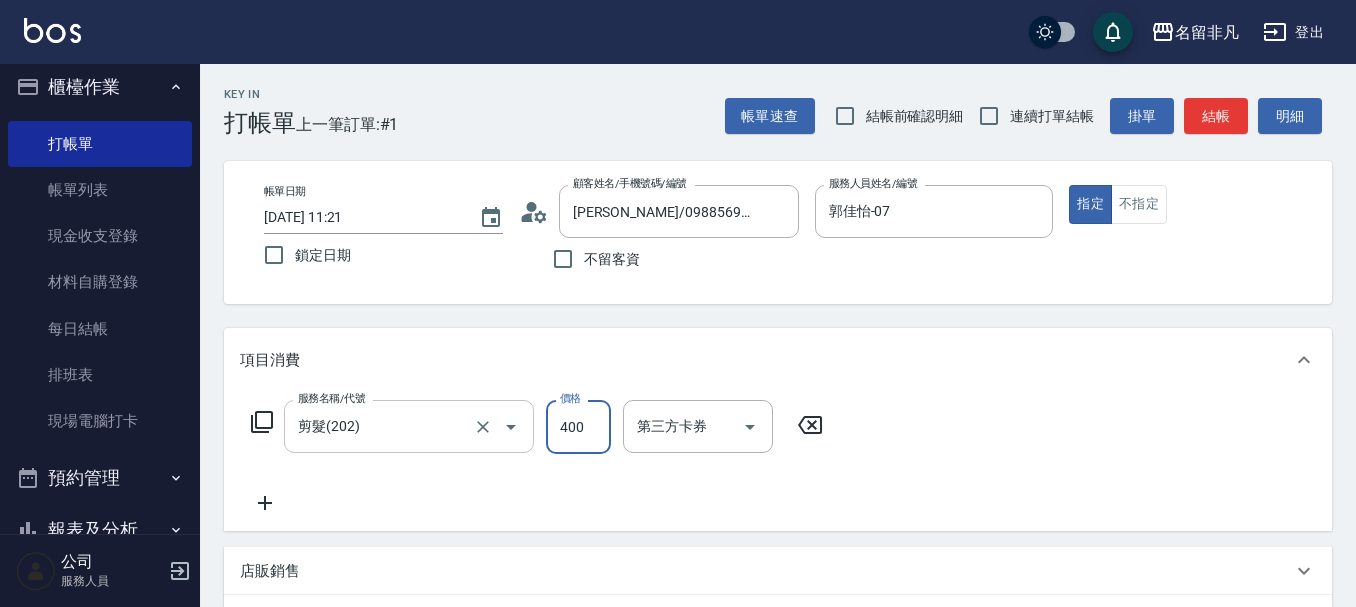 type on "400" 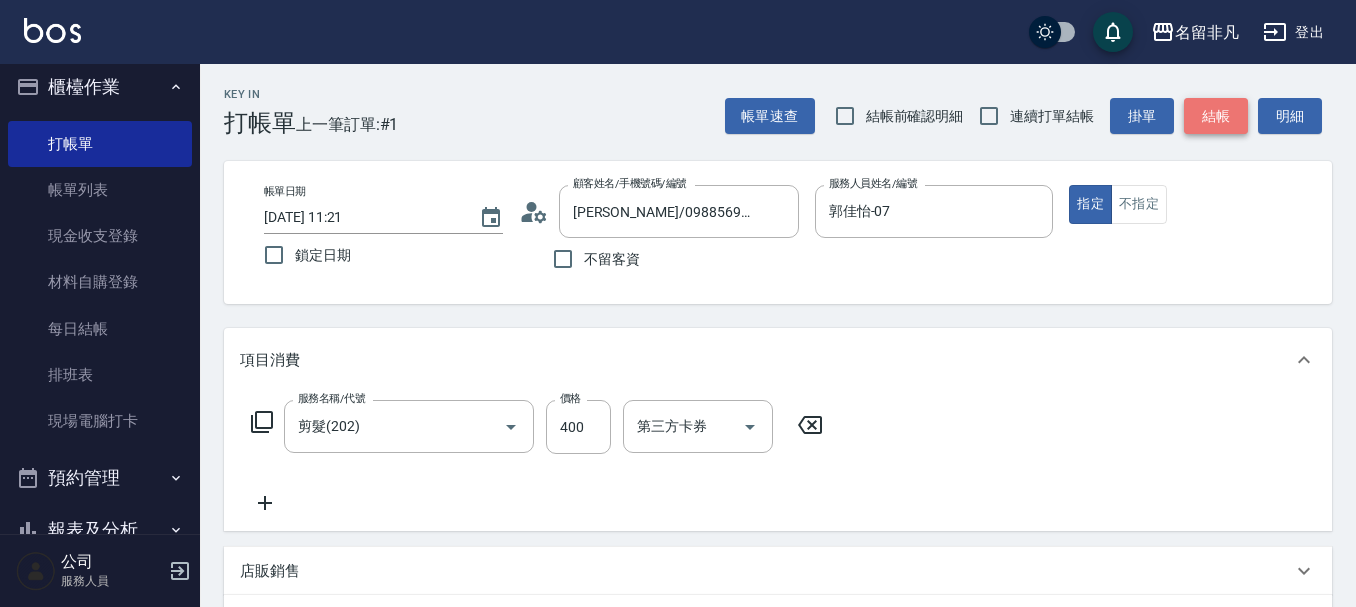click on "結帳" at bounding box center [1216, 116] 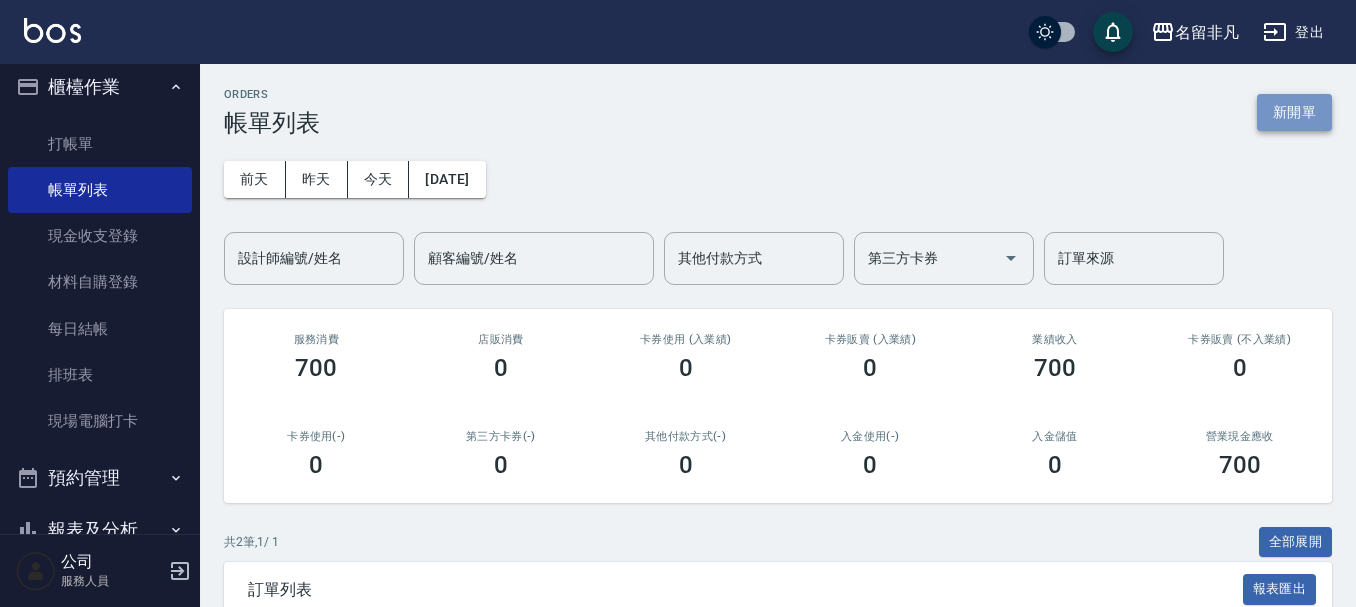 click on "新開單" at bounding box center (1294, 112) 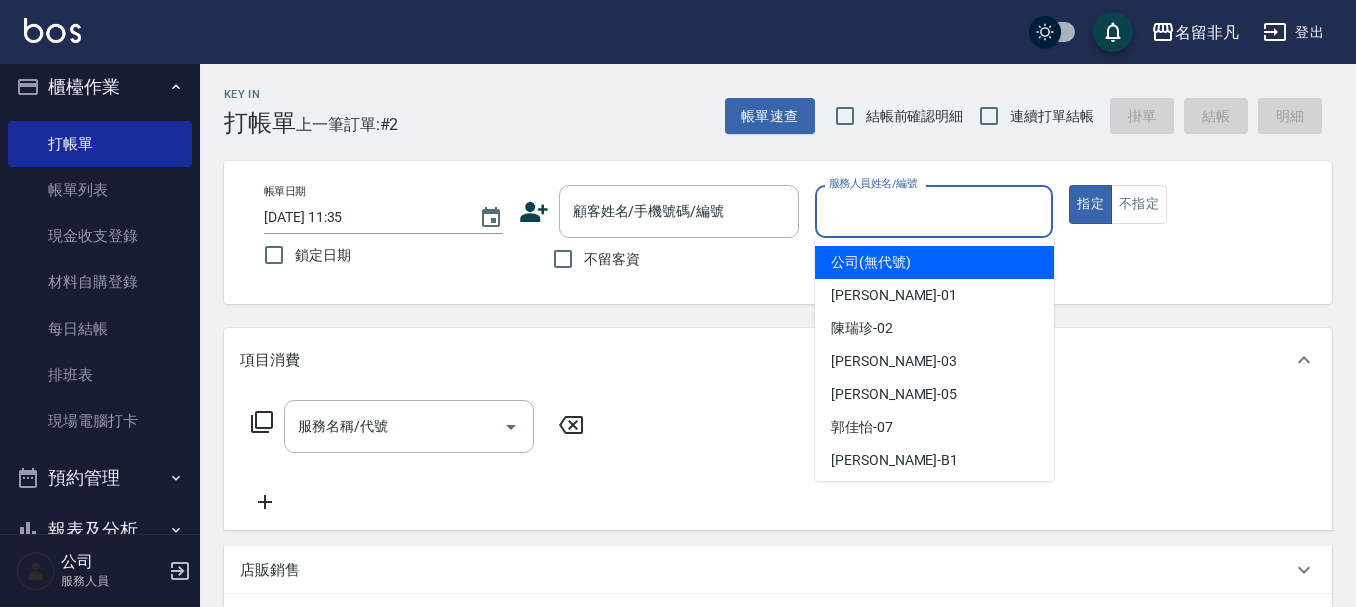 click on "服務人員姓名/編號" at bounding box center [934, 211] 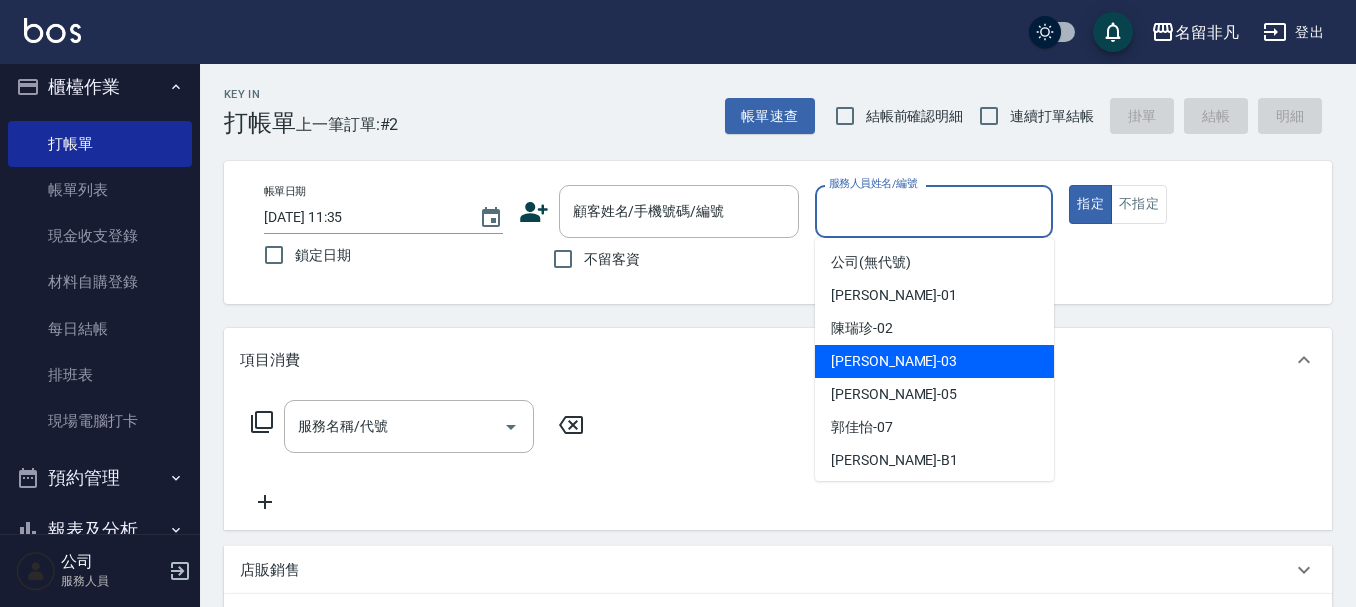 click on "[PERSON_NAME] -03" at bounding box center (934, 361) 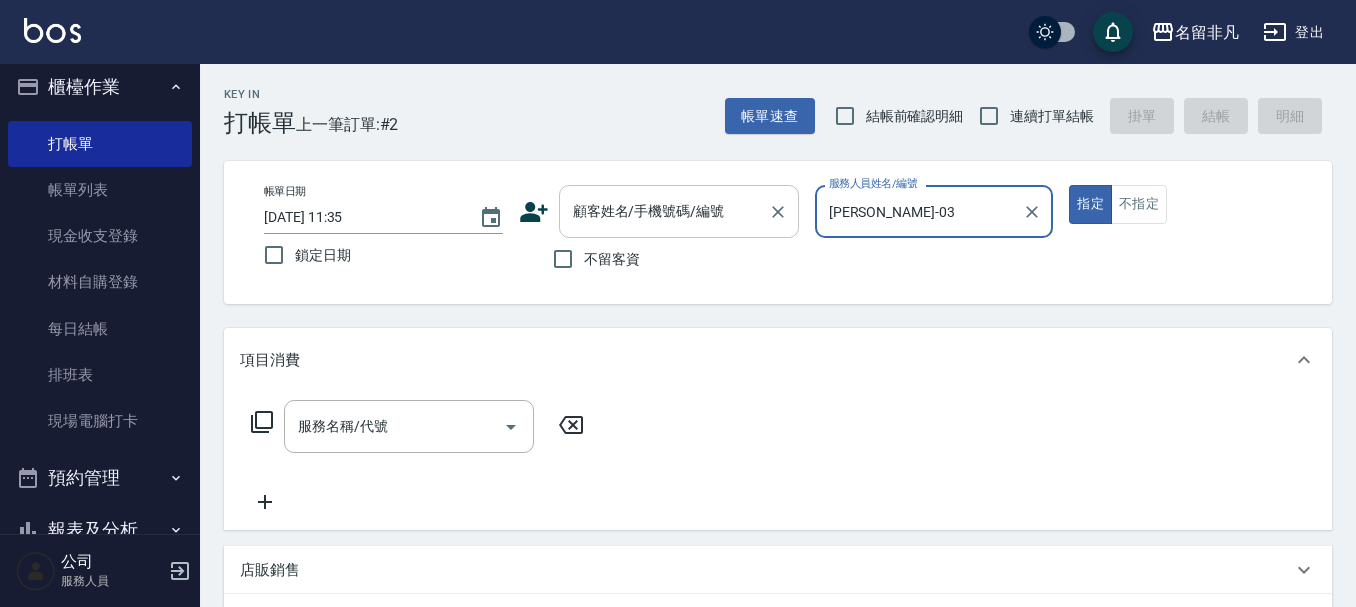drag, startPoint x: 1084, startPoint y: 210, endPoint x: 712, endPoint y: 189, distance: 372.5923 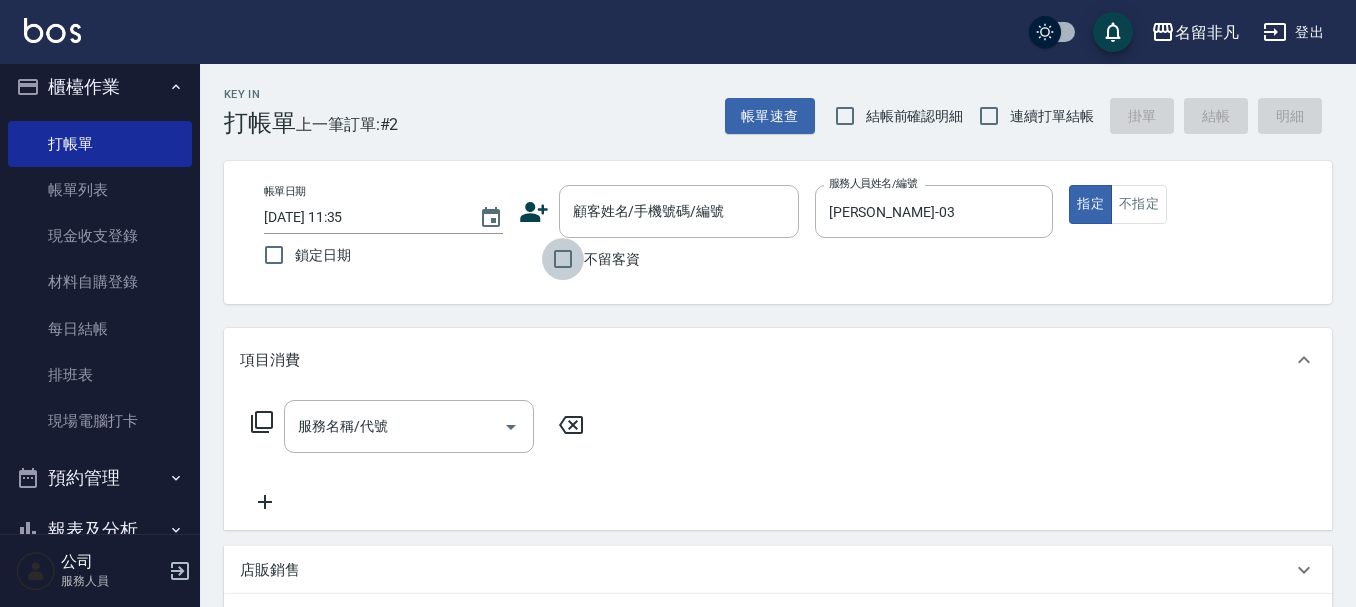 click on "不留客資" at bounding box center [563, 259] 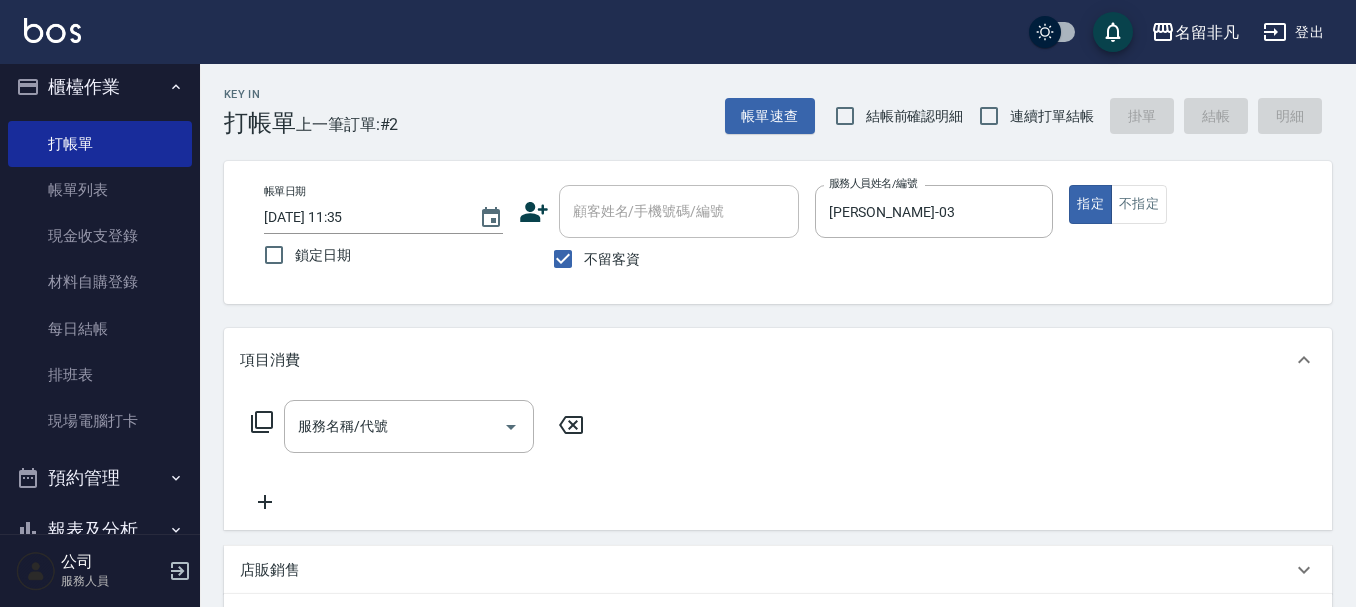 click 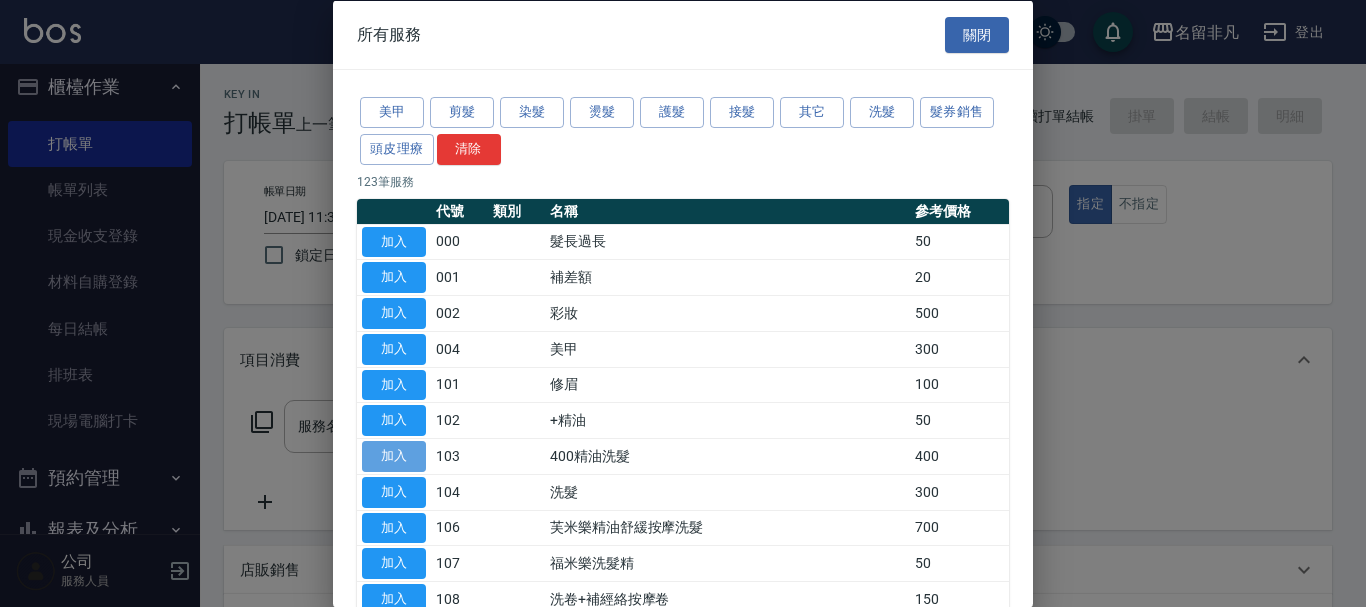 click on "加入" at bounding box center [394, 456] 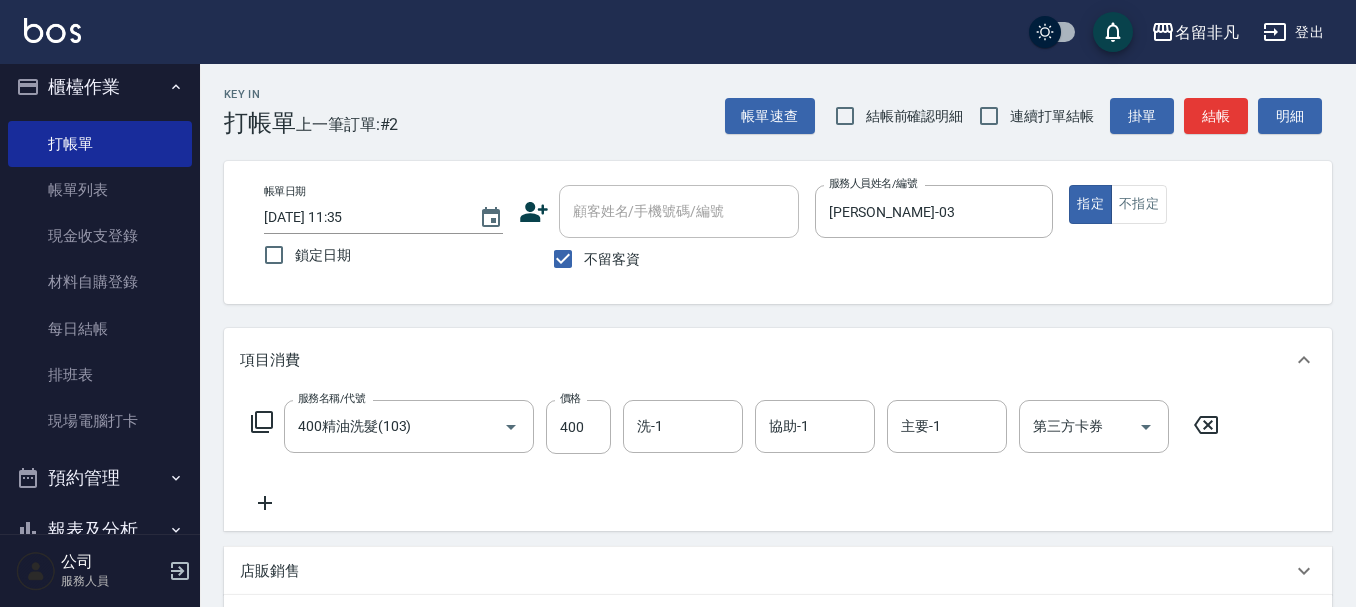 click 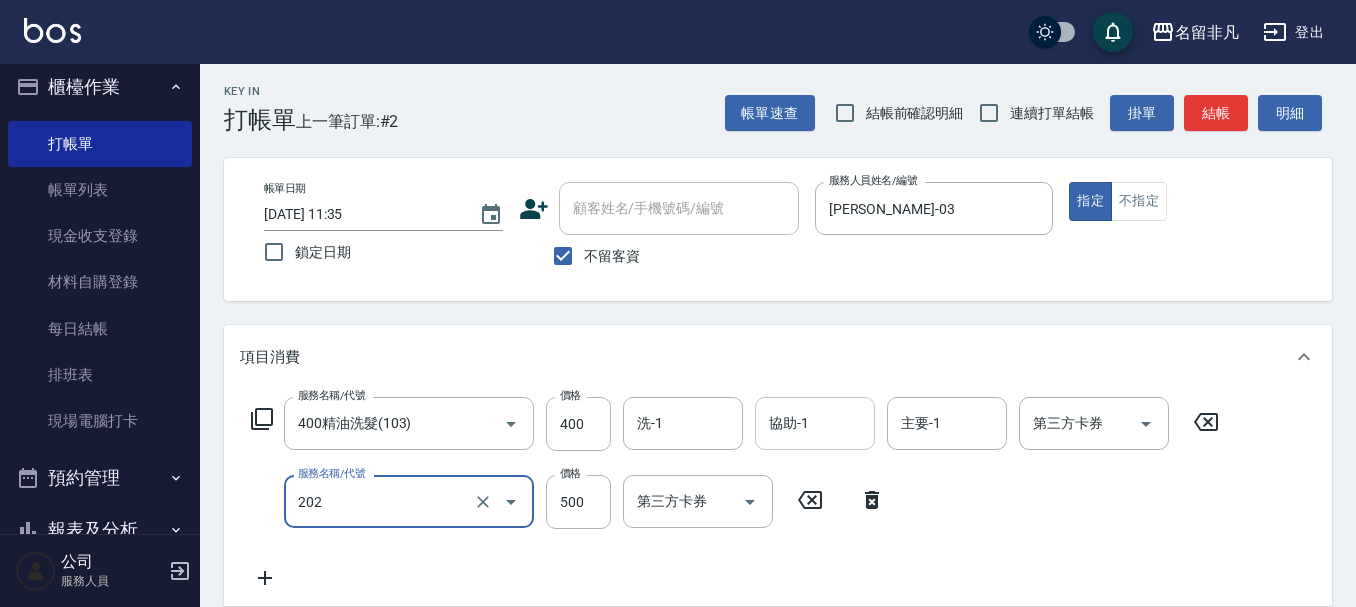 scroll, scrollTop: 0, scrollLeft: 0, axis: both 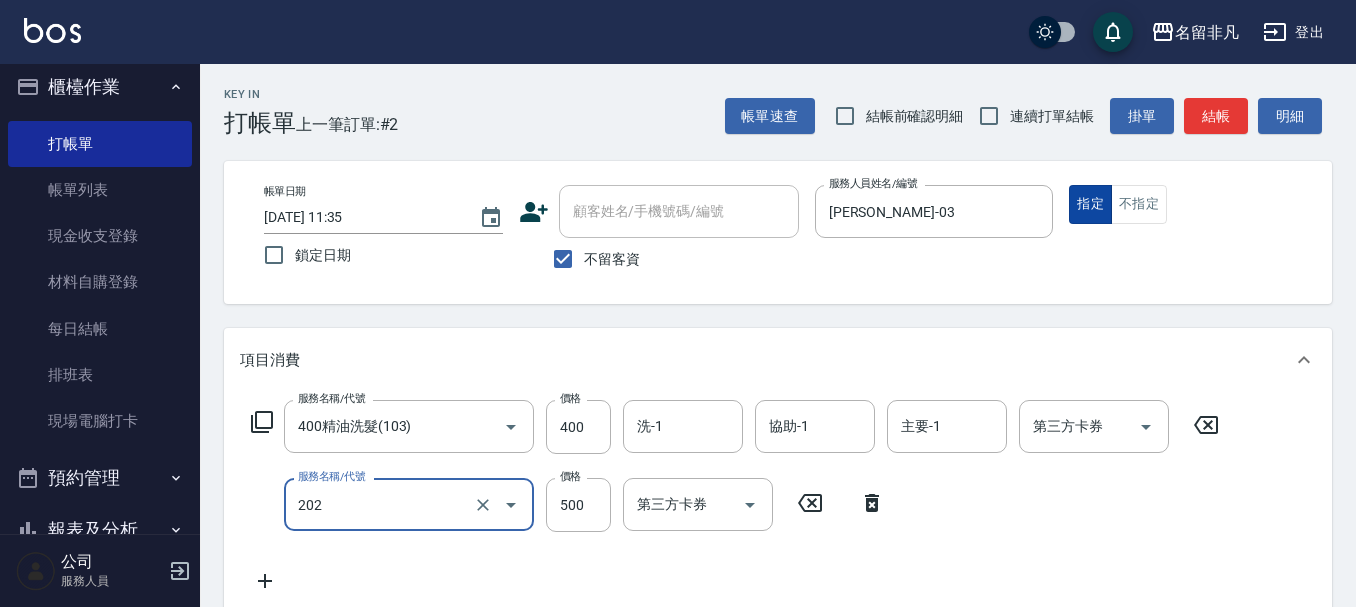 type on "剪髮(202)" 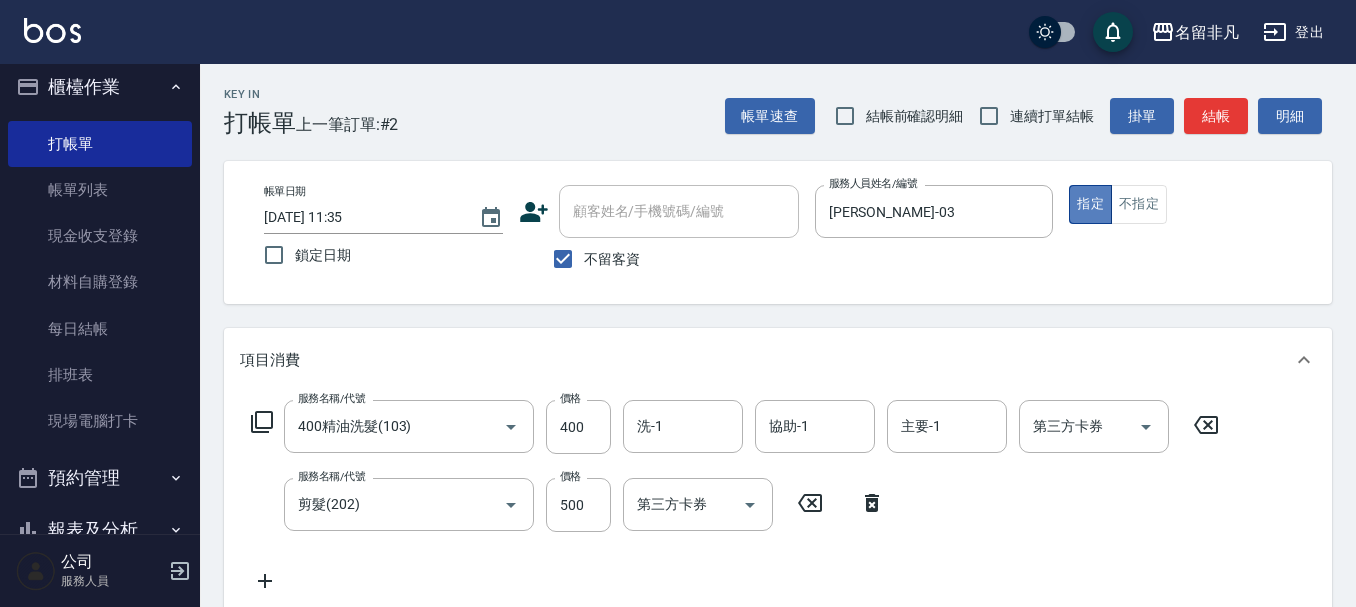 click on "指定" at bounding box center (1090, 204) 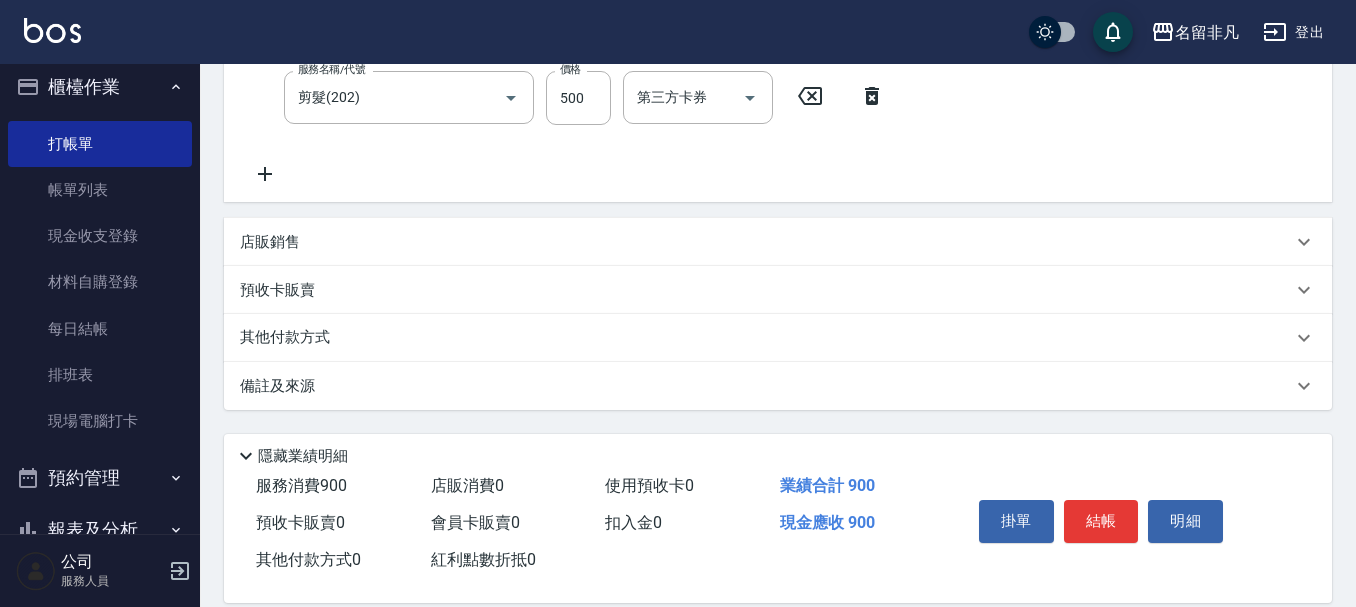 scroll, scrollTop: 436, scrollLeft: 0, axis: vertical 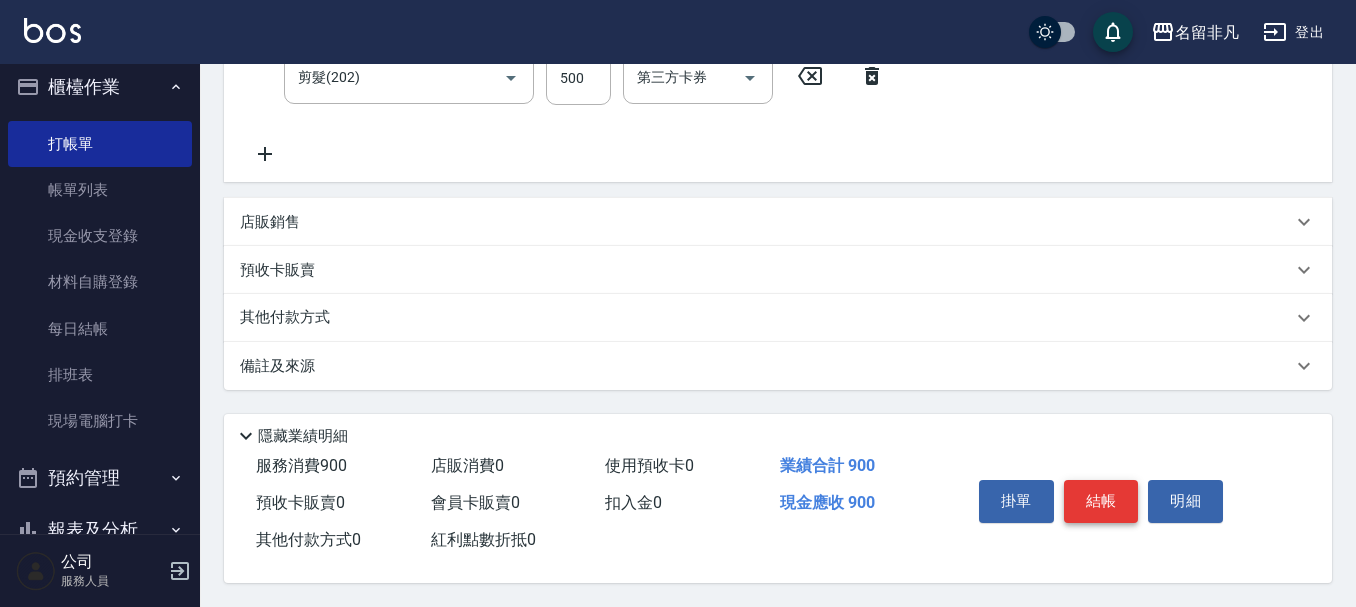 click on "結帳" at bounding box center (1101, 501) 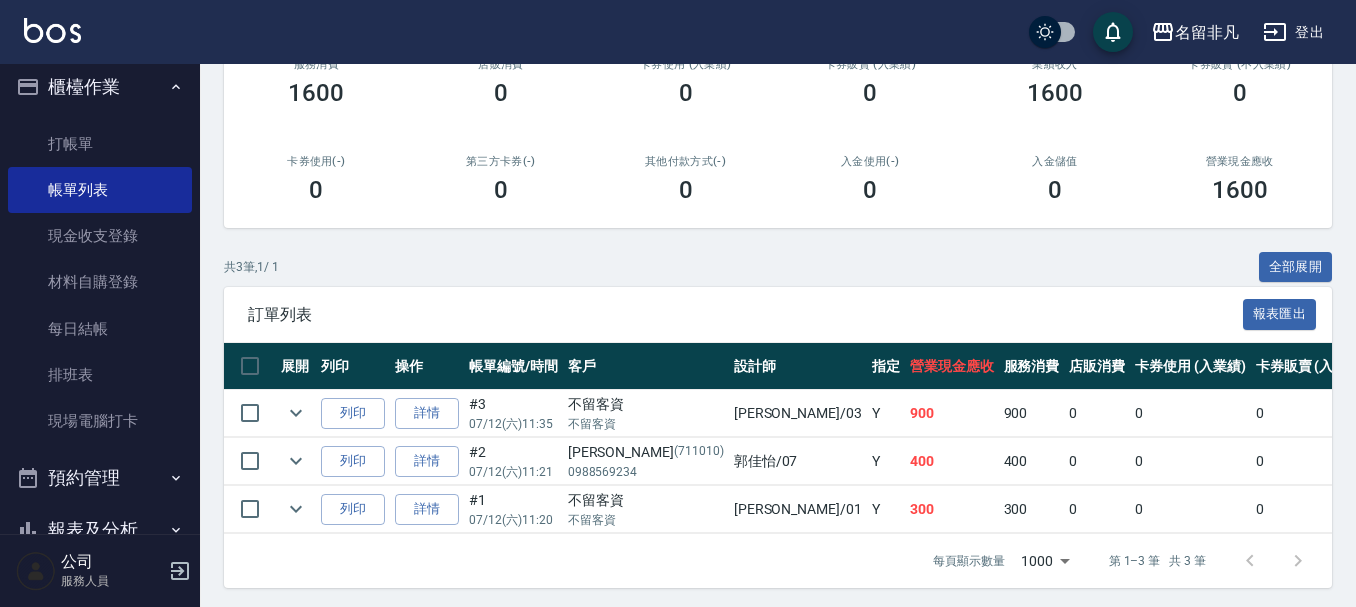 scroll, scrollTop: 295, scrollLeft: 0, axis: vertical 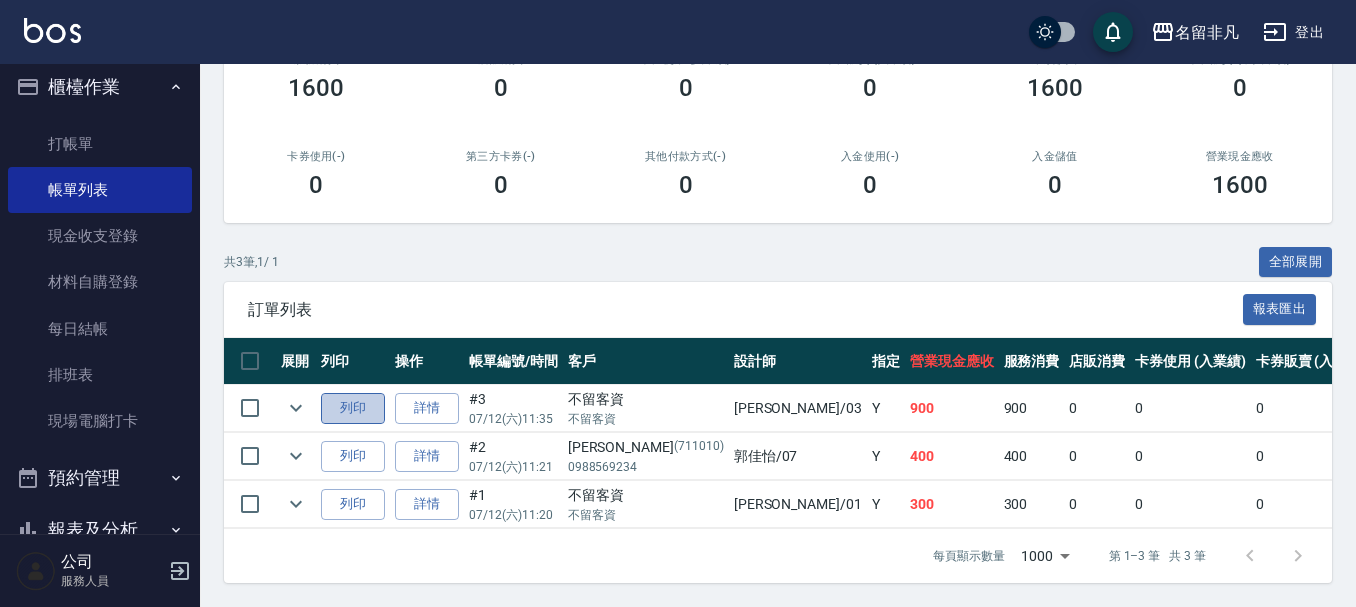 click on "列印" at bounding box center (353, 408) 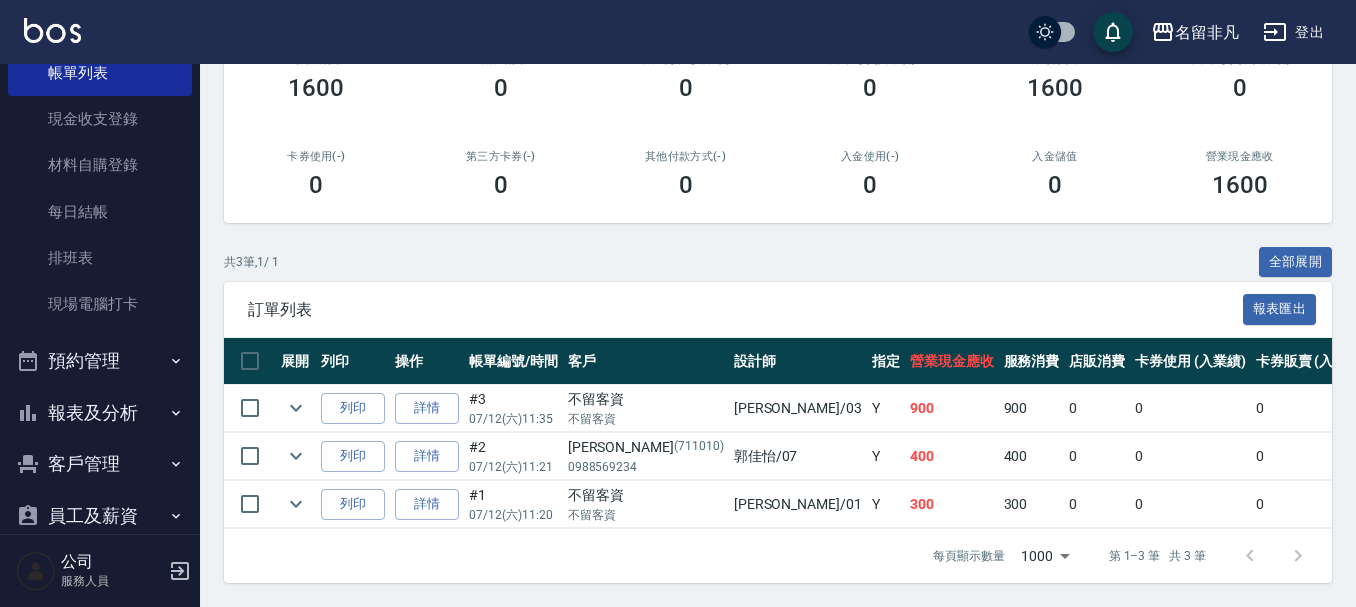 scroll, scrollTop: 211, scrollLeft: 0, axis: vertical 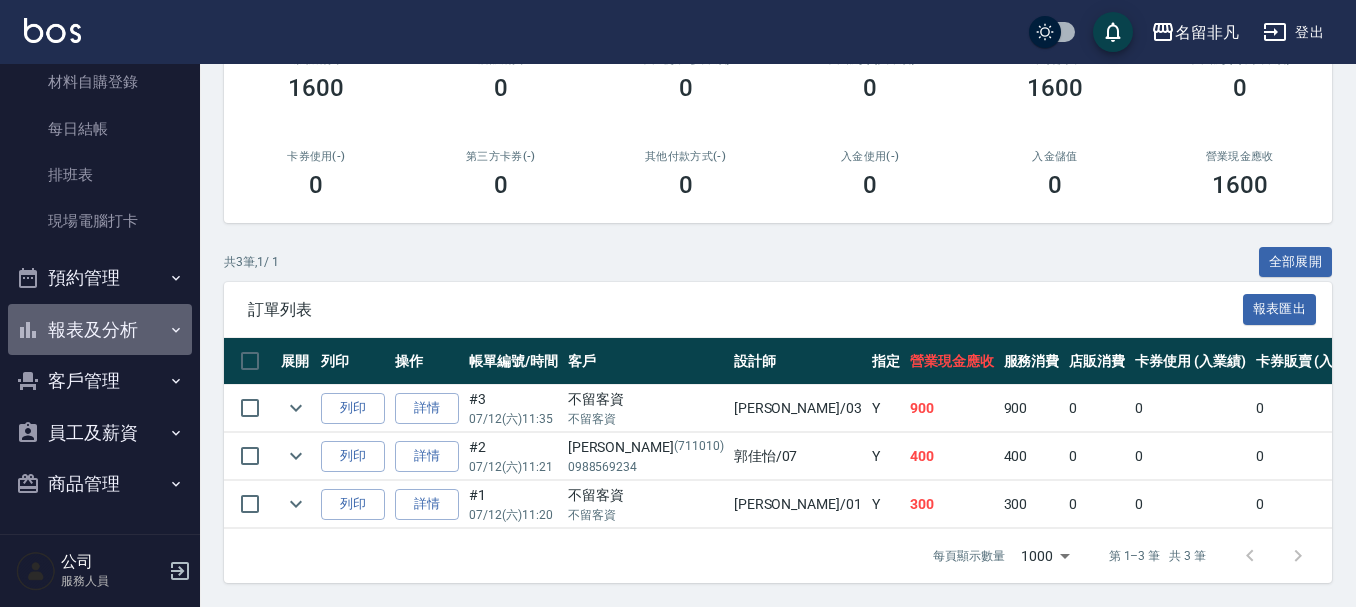 click on "報表及分析" at bounding box center [100, 330] 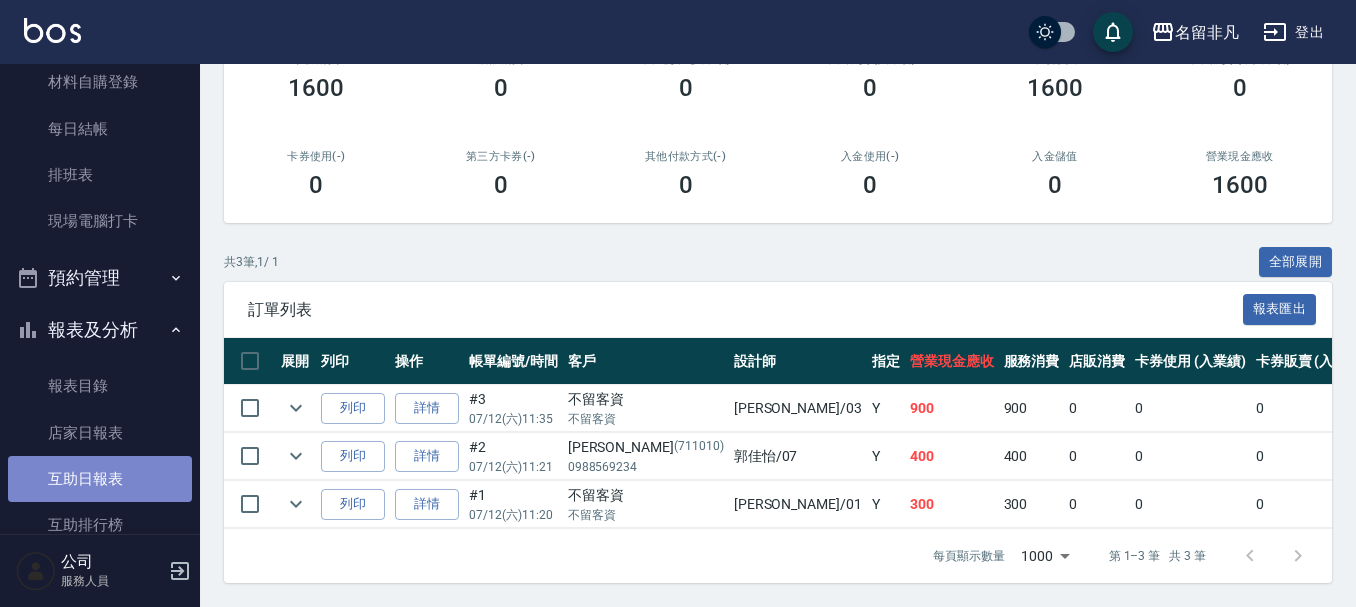 click on "互助日報表" at bounding box center [100, 479] 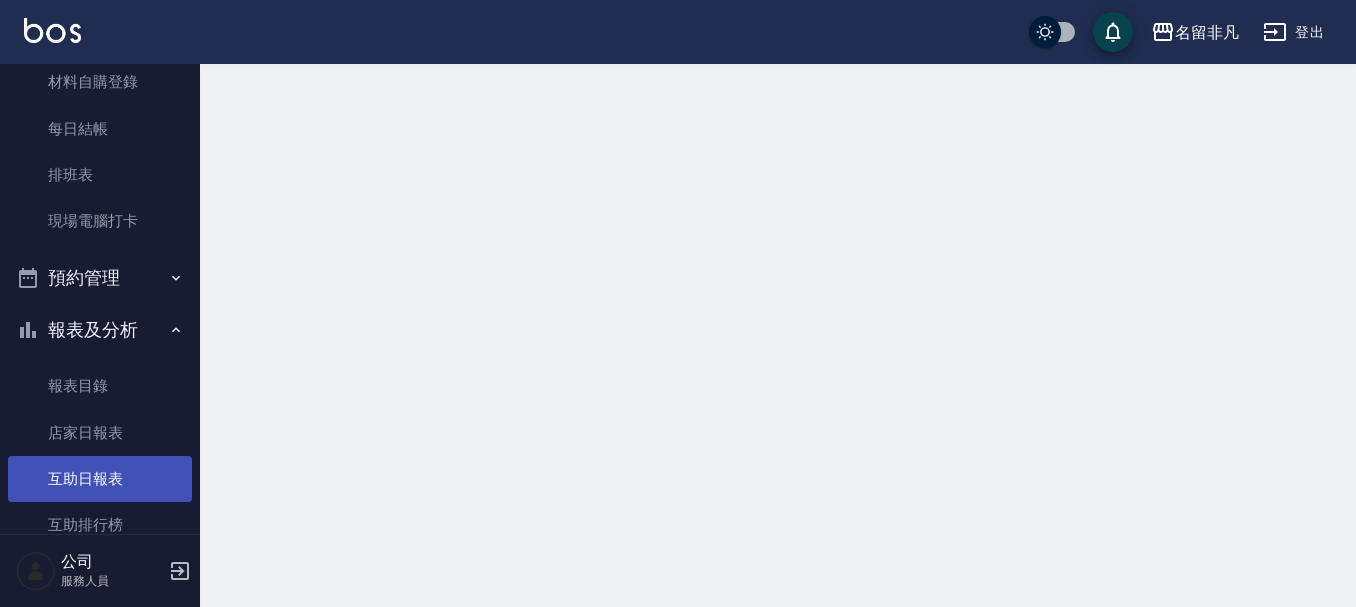 scroll, scrollTop: 0, scrollLeft: 0, axis: both 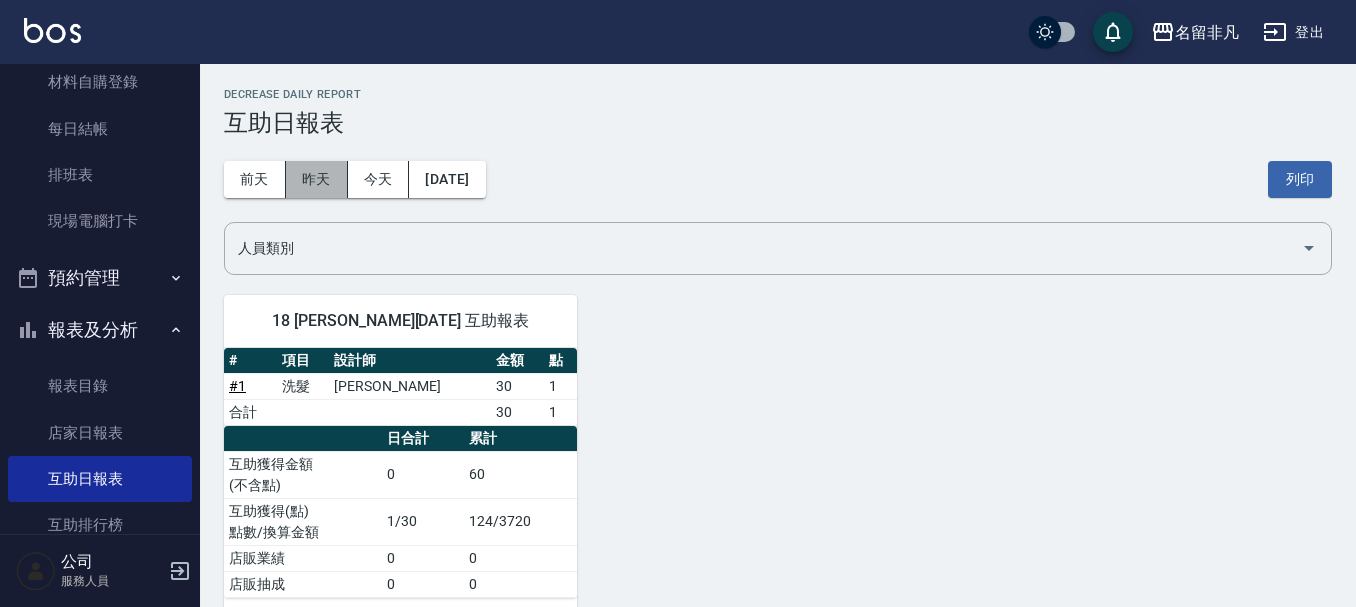 click on "昨天" at bounding box center (317, 179) 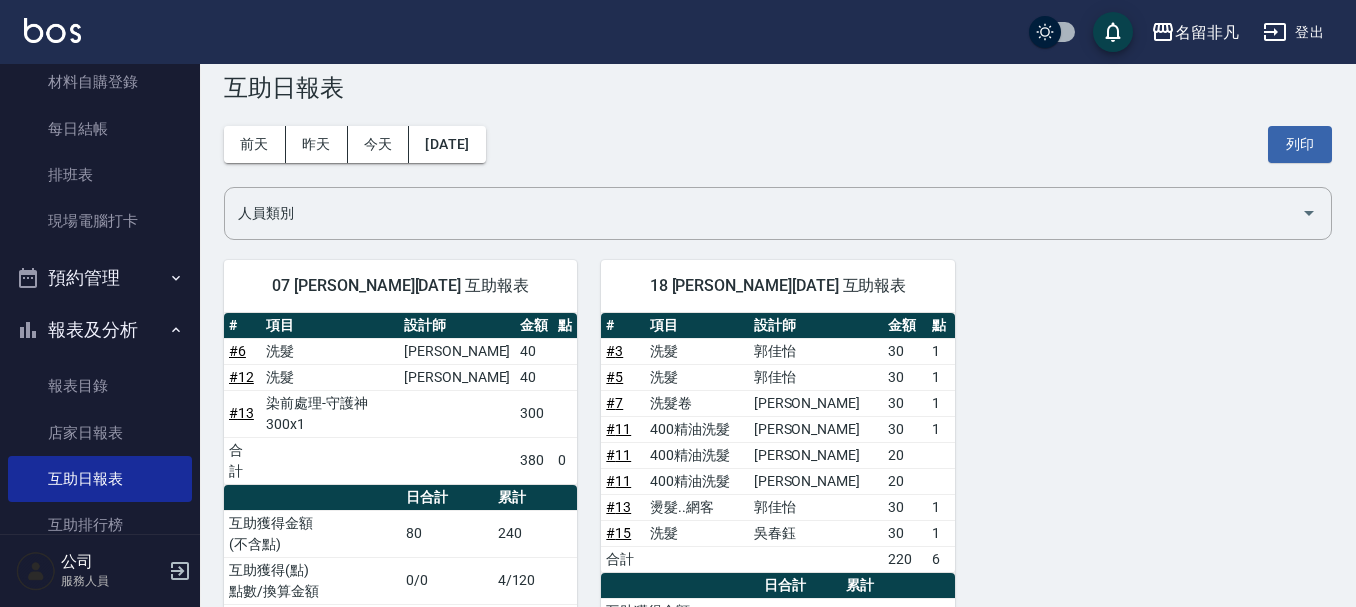 scroll, scrollTop: 0, scrollLeft: 0, axis: both 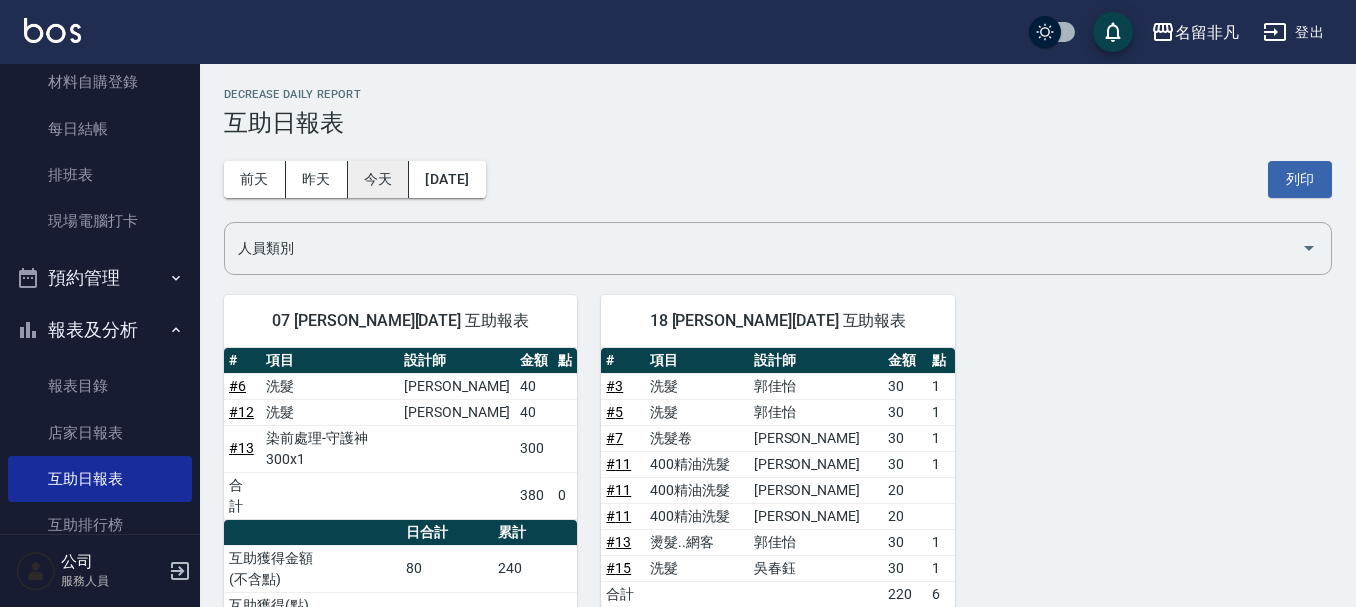 click on "今天" at bounding box center [379, 179] 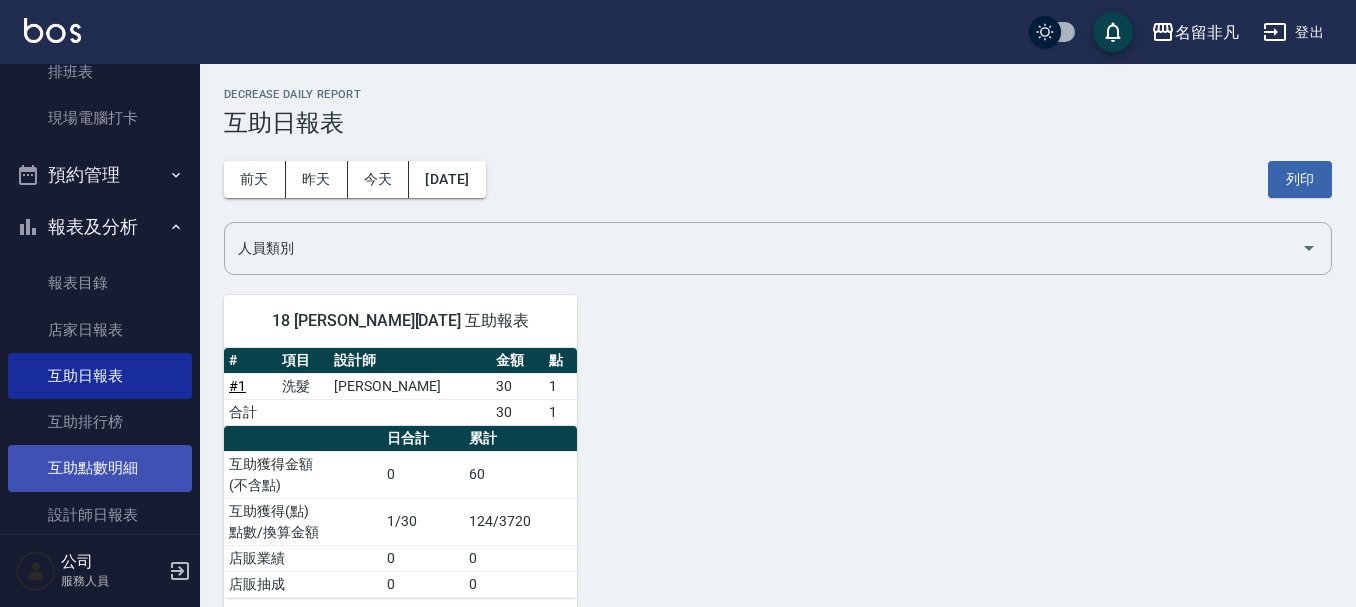 scroll, scrollTop: 411, scrollLeft: 0, axis: vertical 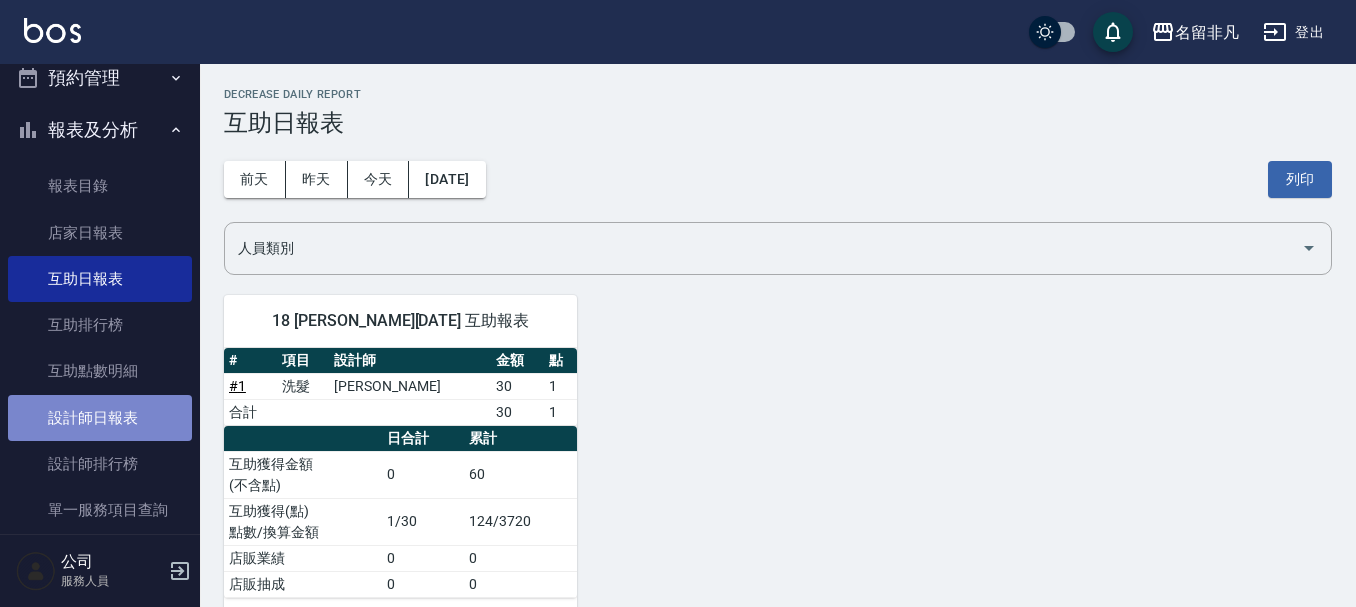 click on "設計師日報表" at bounding box center (100, 418) 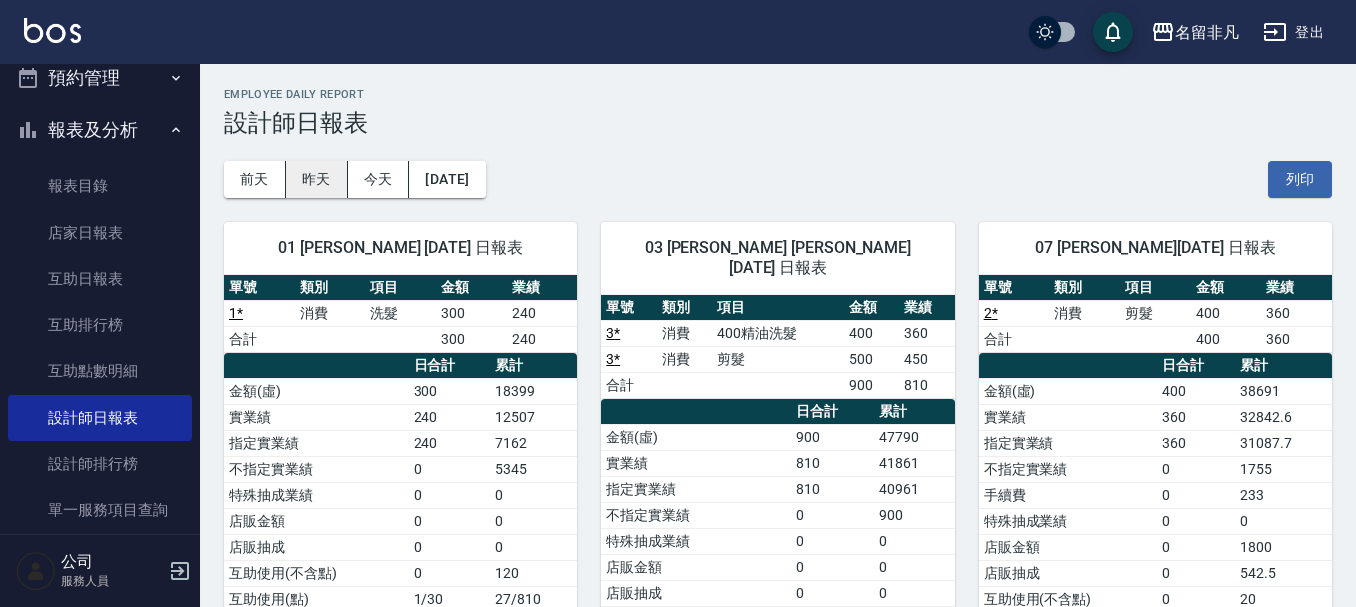 click on "昨天" at bounding box center (317, 179) 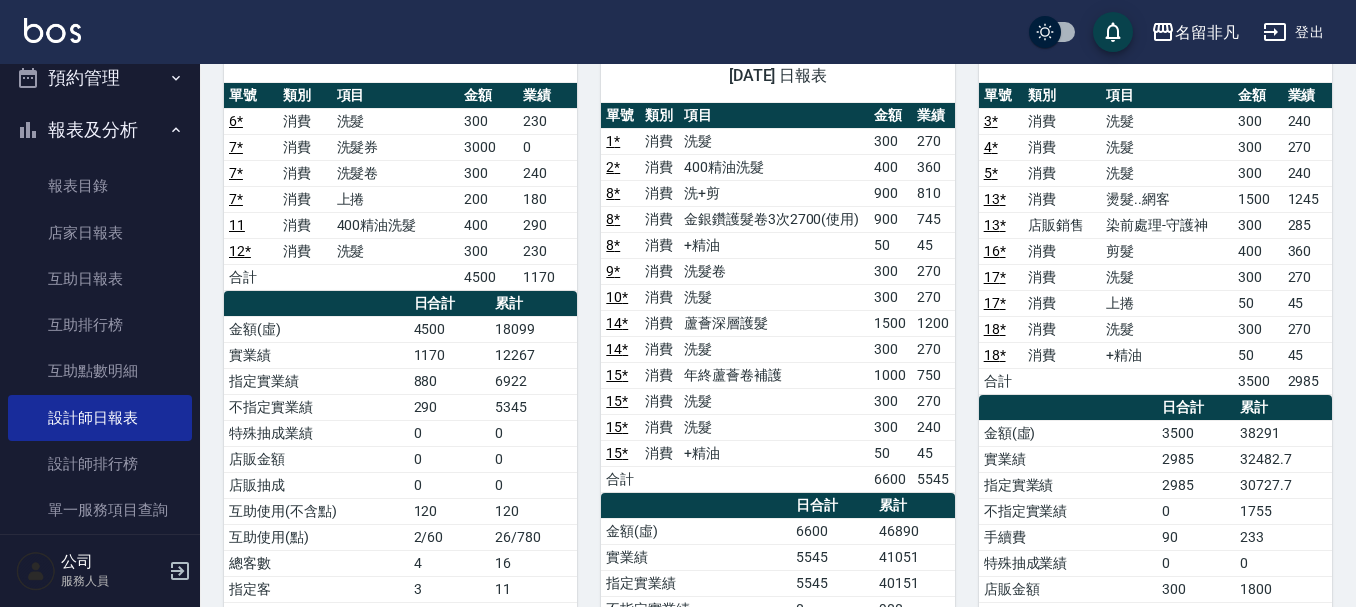 scroll, scrollTop: 200, scrollLeft: 0, axis: vertical 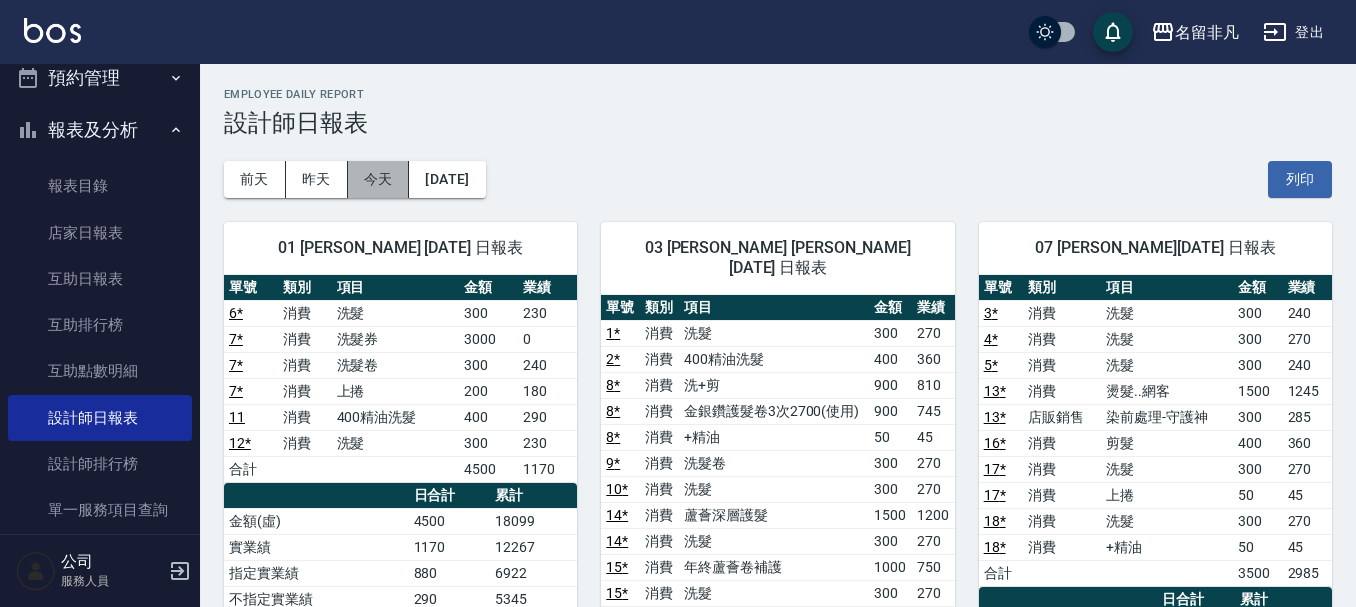 click on "今天" at bounding box center [379, 179] 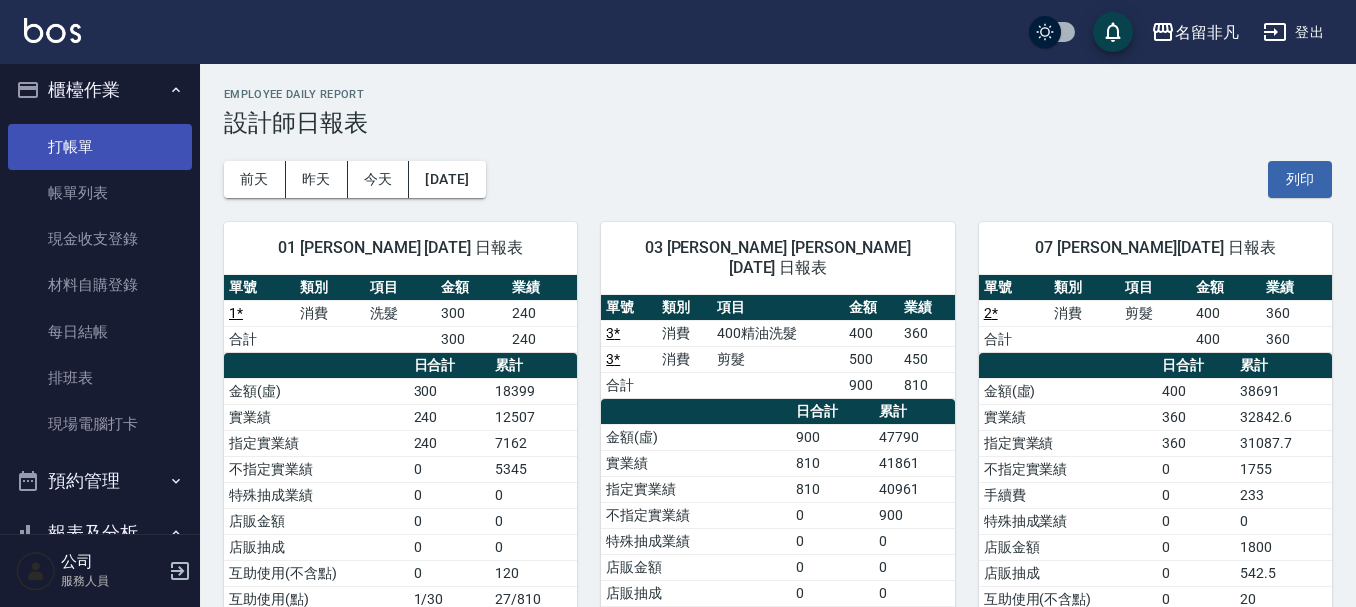 scroll, scrollTop: 0, scrollLeft: 0, axis: both 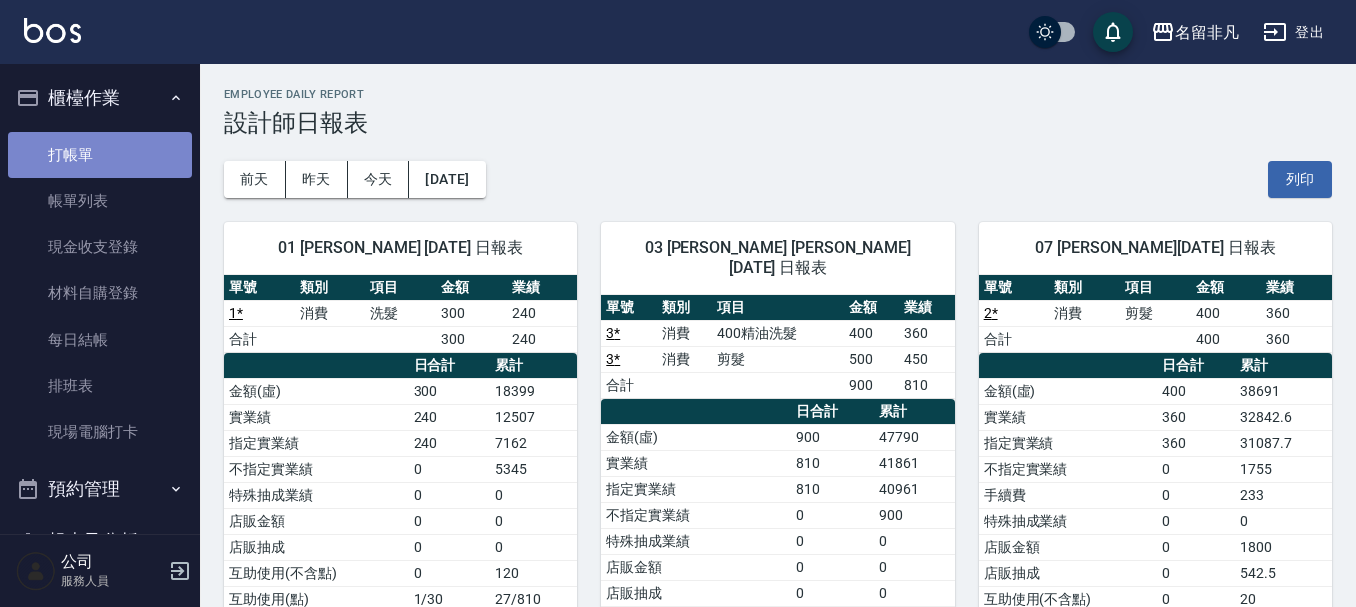 click on "打帳單" at bounding box center (100, 155) 